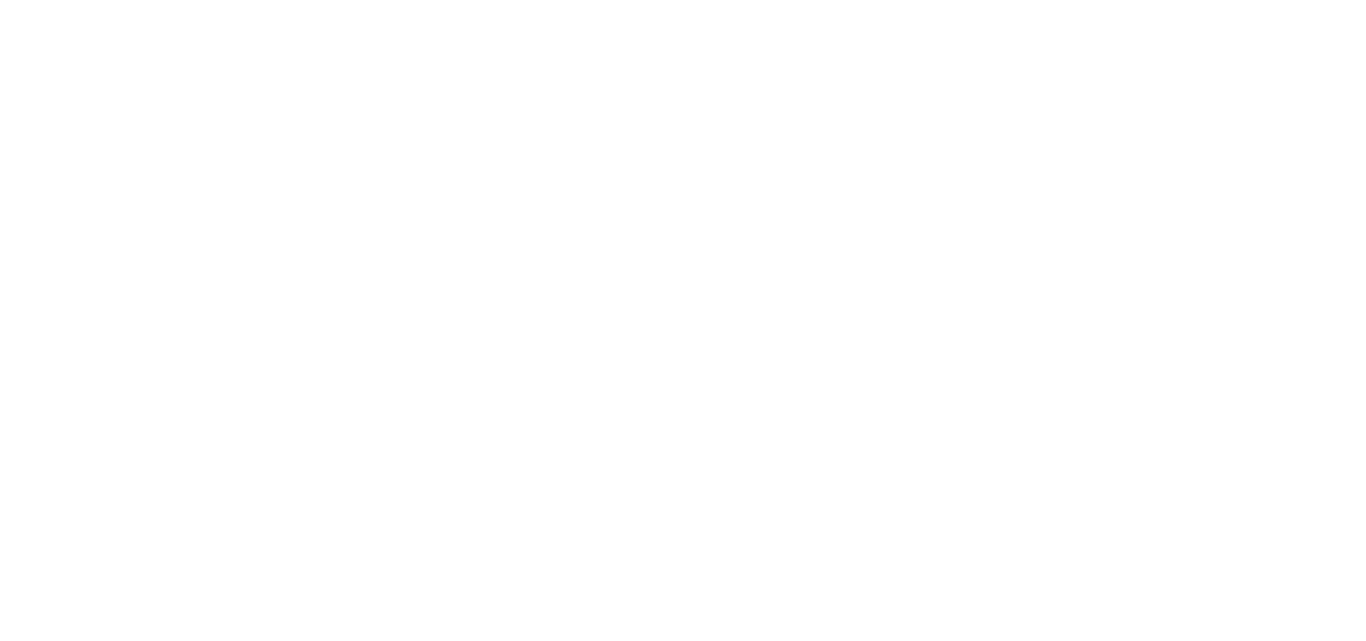 scroll, scrollTop: 0, scrollLeft: 0, axis: both 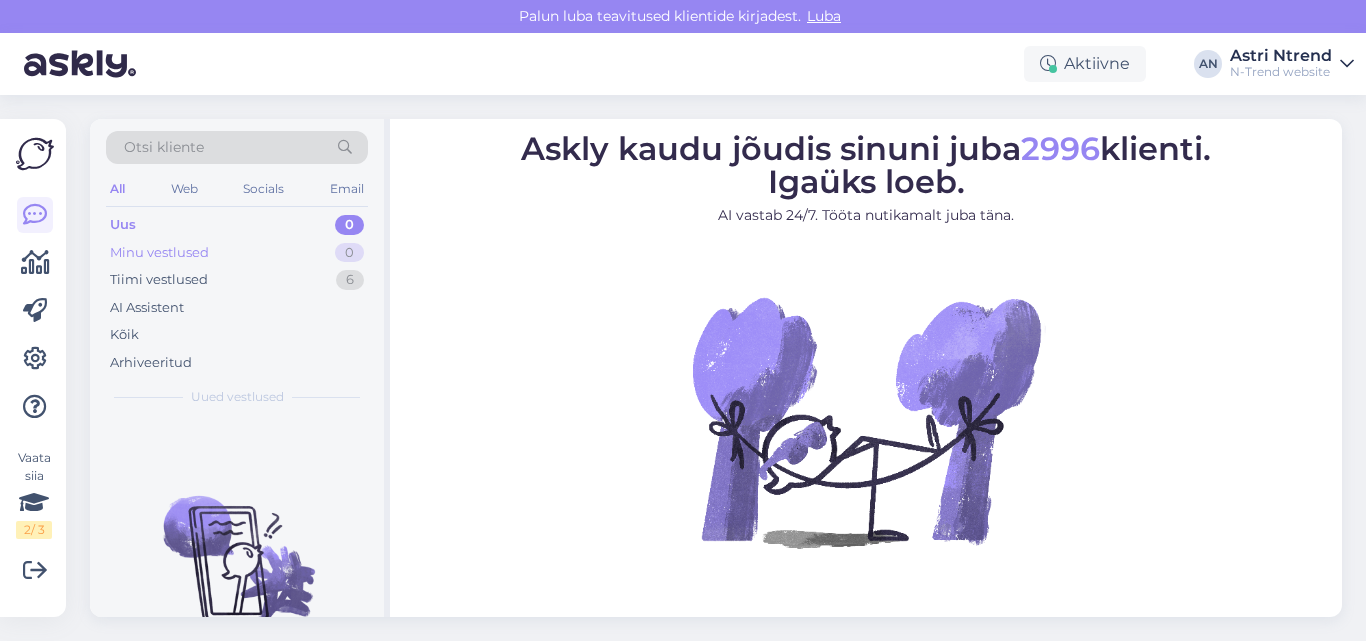 click on "Minu vestlused" at bounding box center (159, 253) 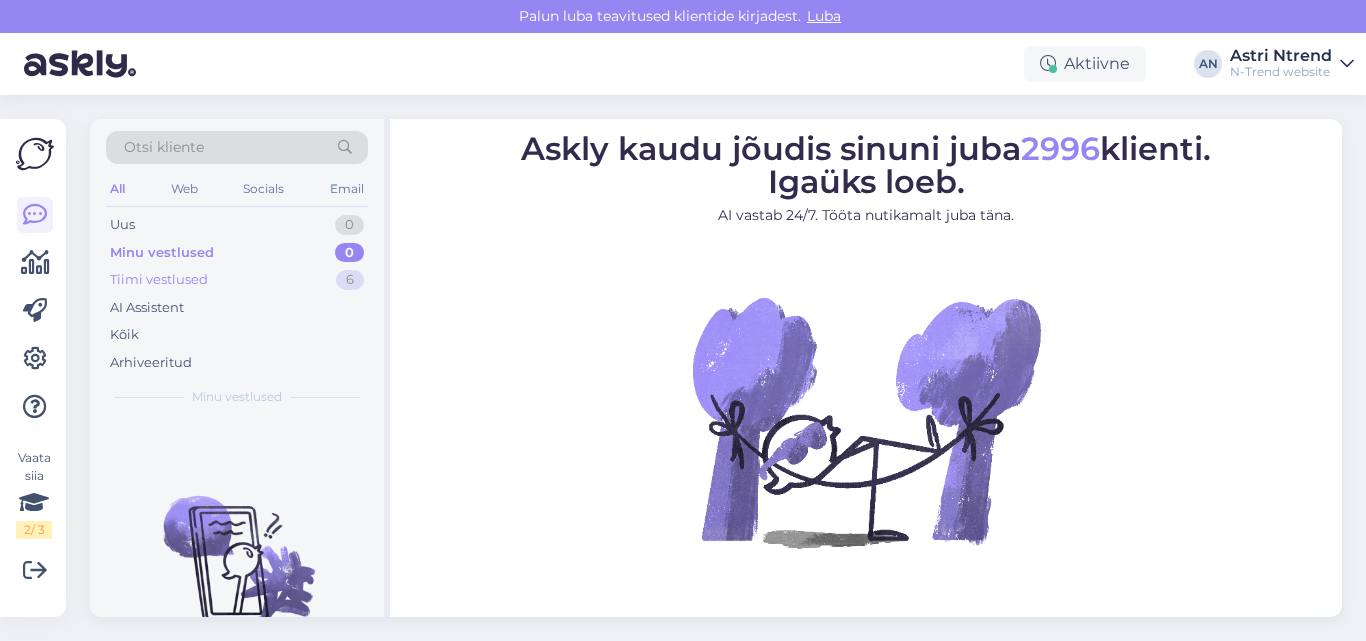 click on "Tiimi vestlused" at bounding box center (159, 280) 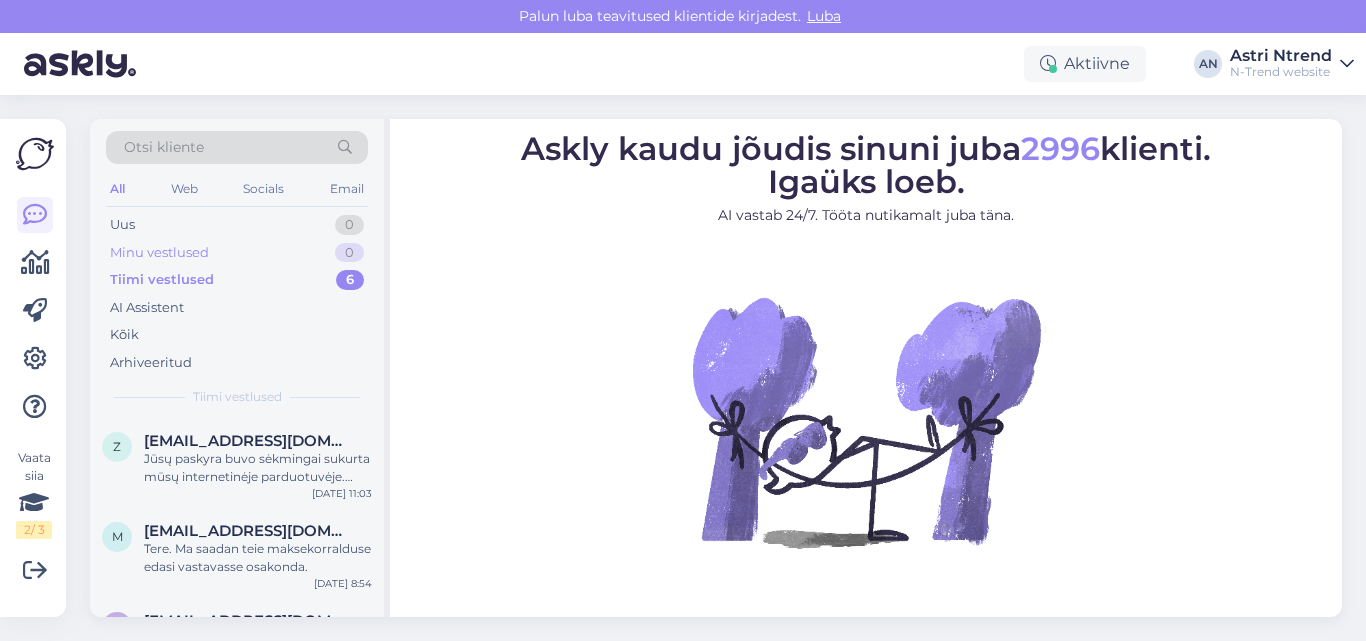 click on "Minu vestlused" at bounding box center [159, 253] 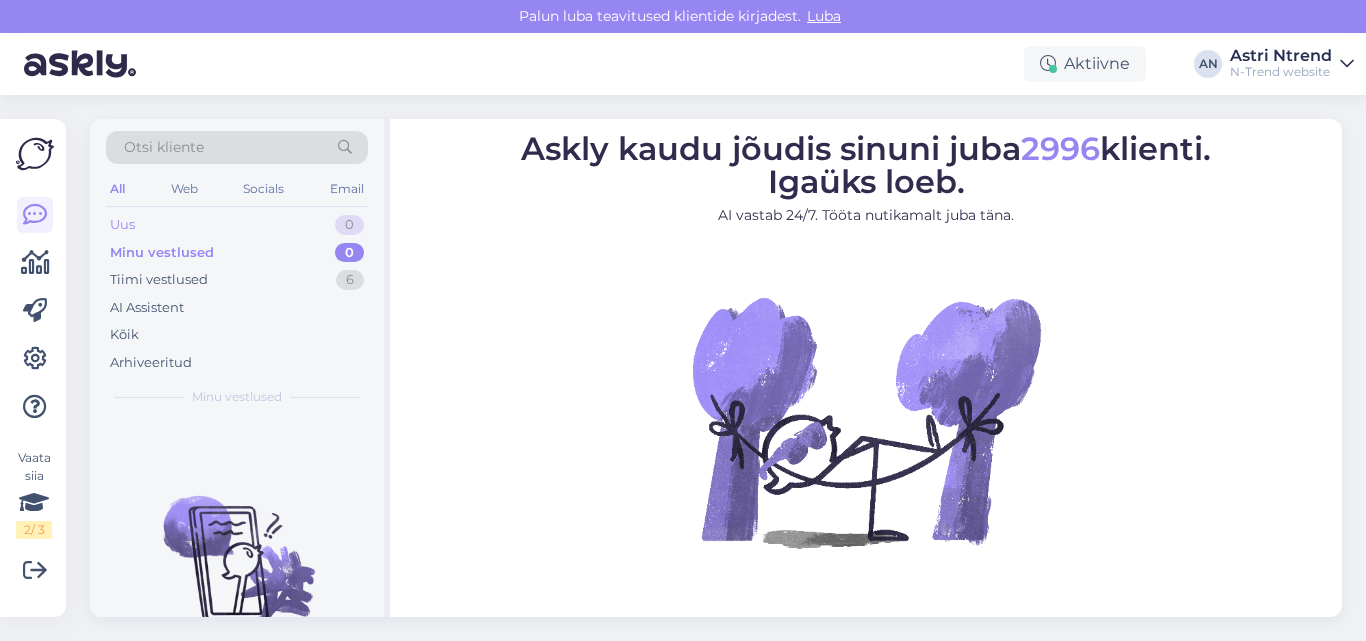 click on "Uus" at bounding box center (122, 225) 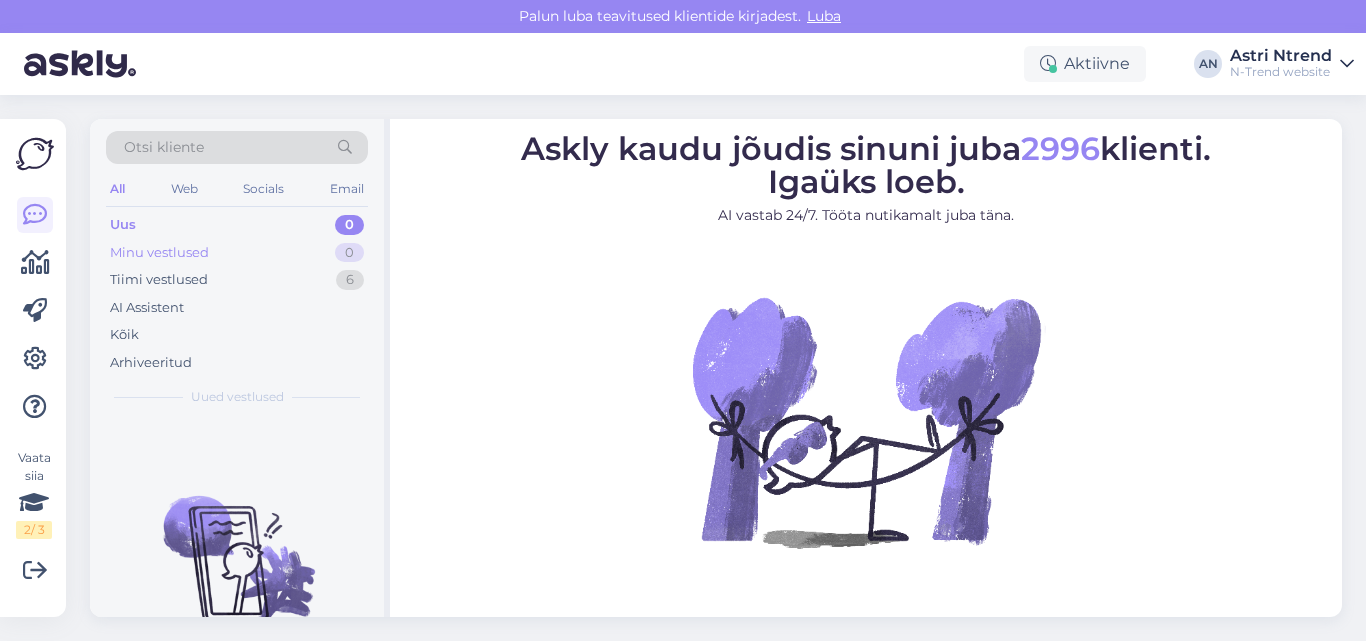 click on "Minu vestlused 0" at bounding box center (237, 253) 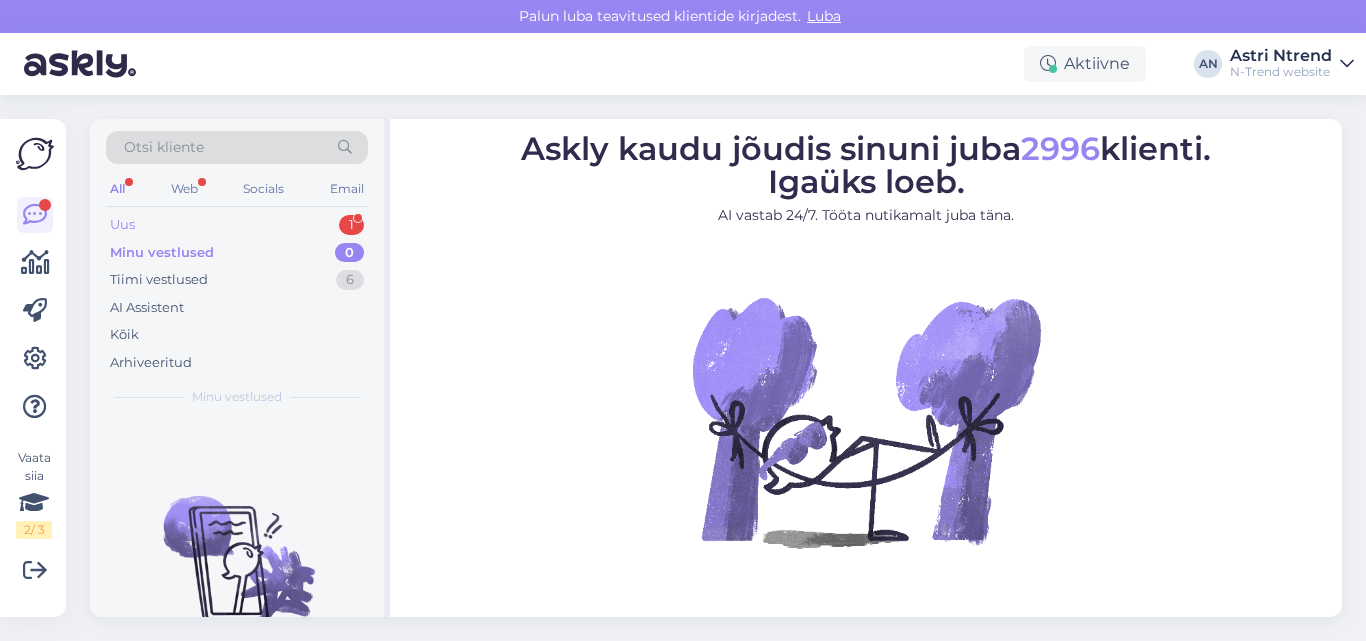 click on "1" at bounding box center [351, 225] 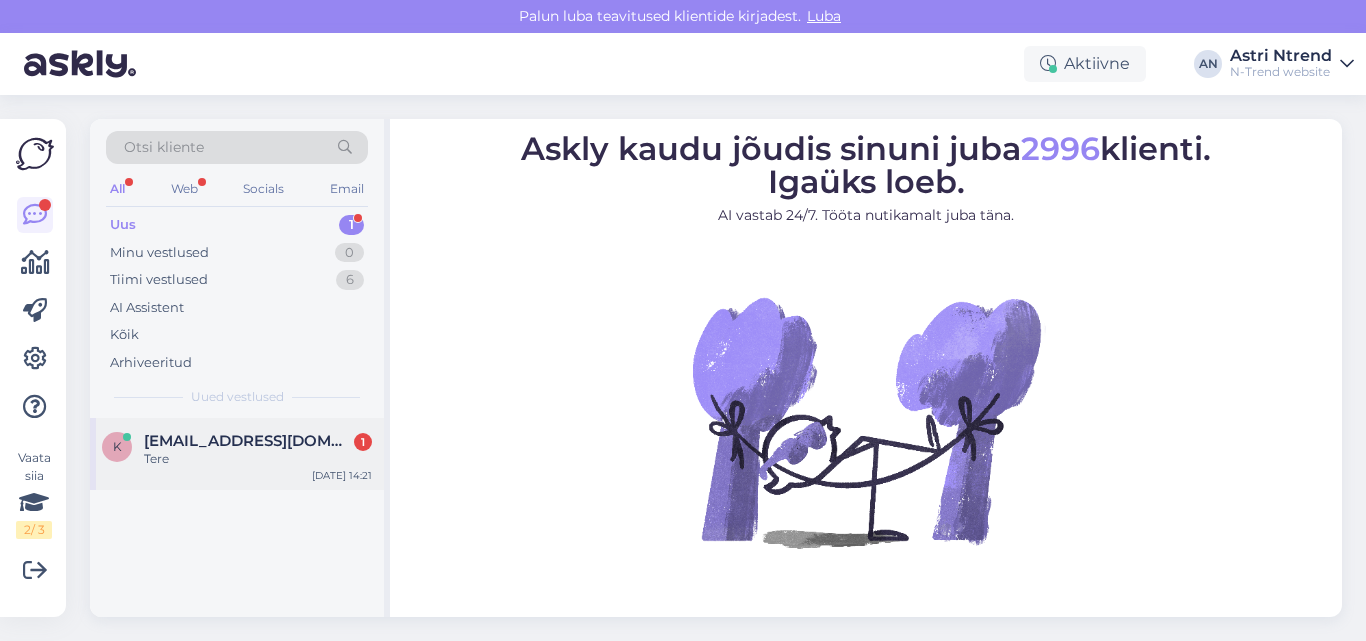 click on "Tere" at bounding box center (258, 459) 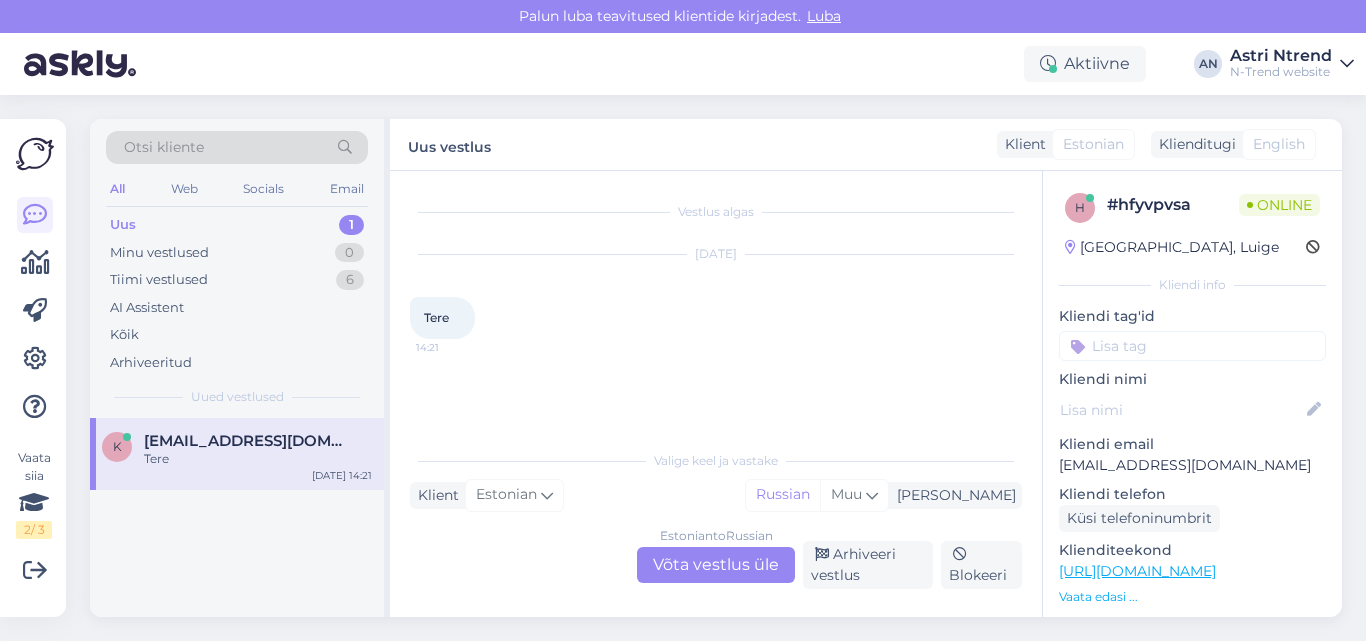 click on "Estonian  to  Russian Võta vestlus üle" at bounding box center (716, 565) 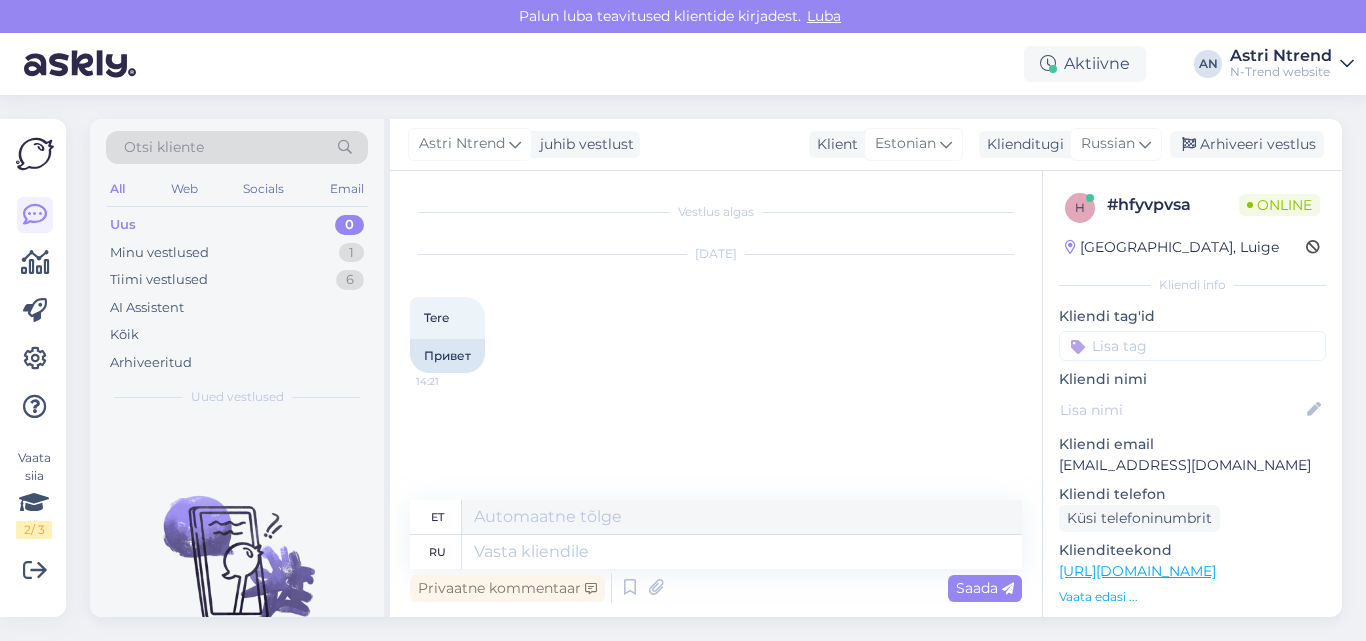 click on "Vestlus algas Jul 10 2025 Tere 14:21  Привет" at bounding box center (725, 336) 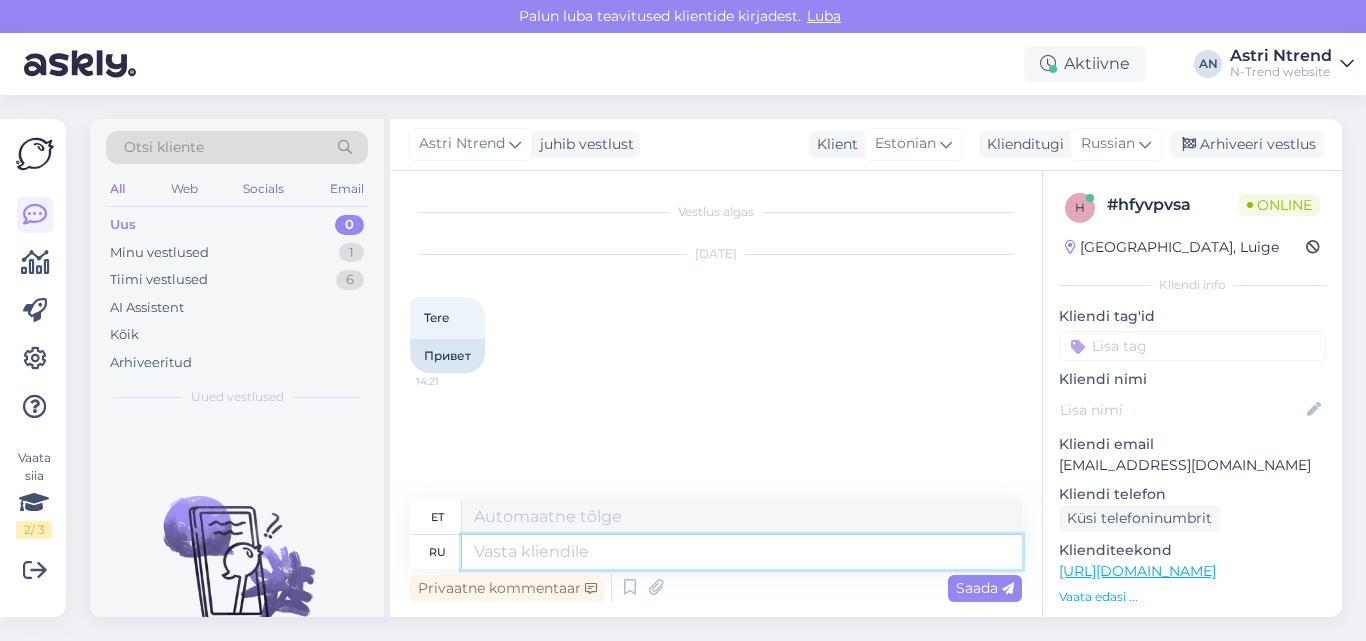 click at bounding box center (742, 552) 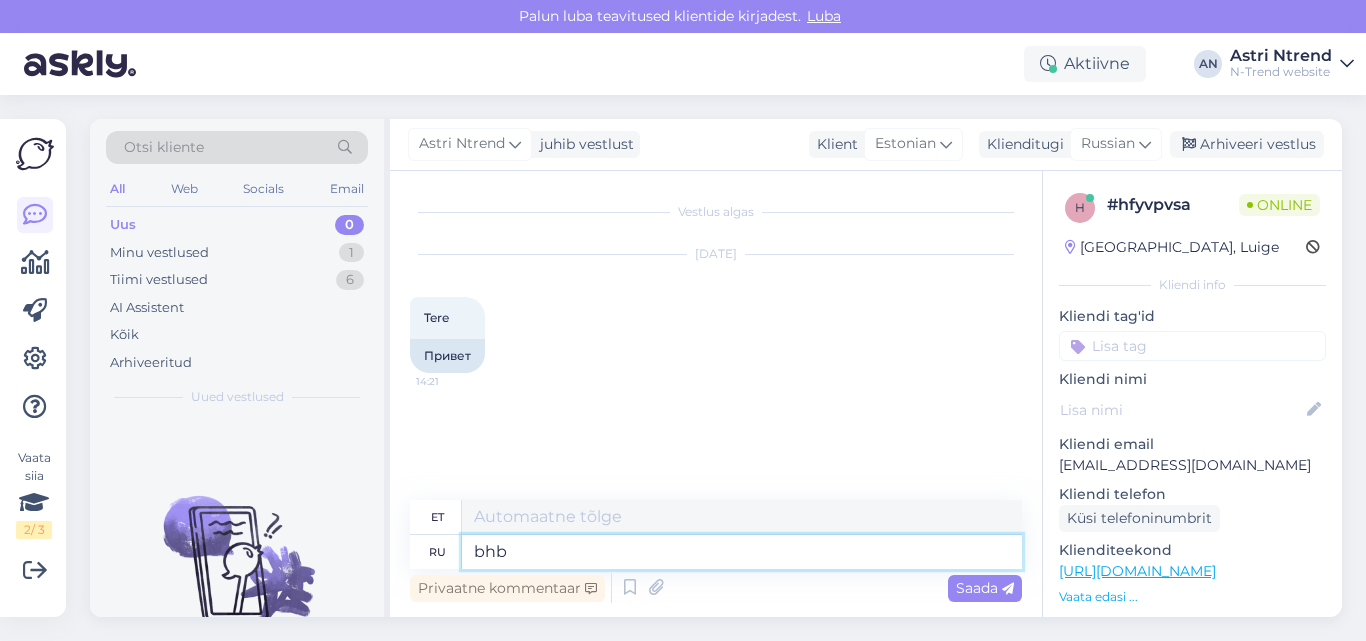 type on "bhbh" 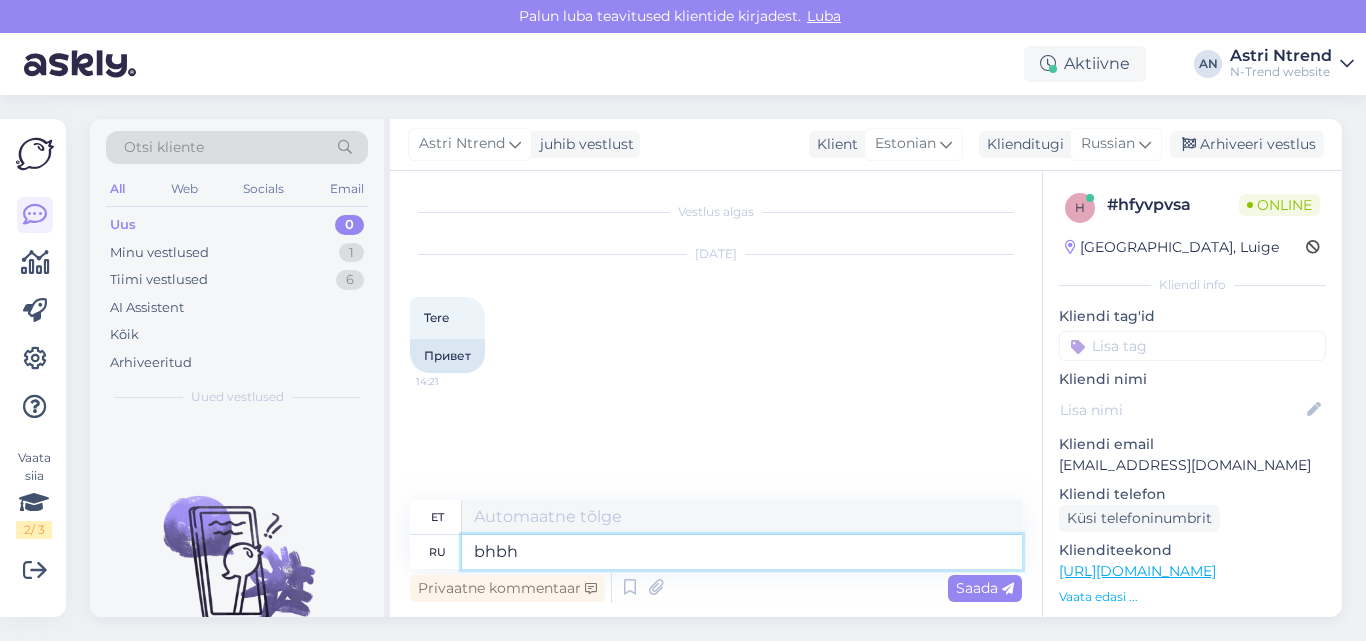 type on "bhbh" 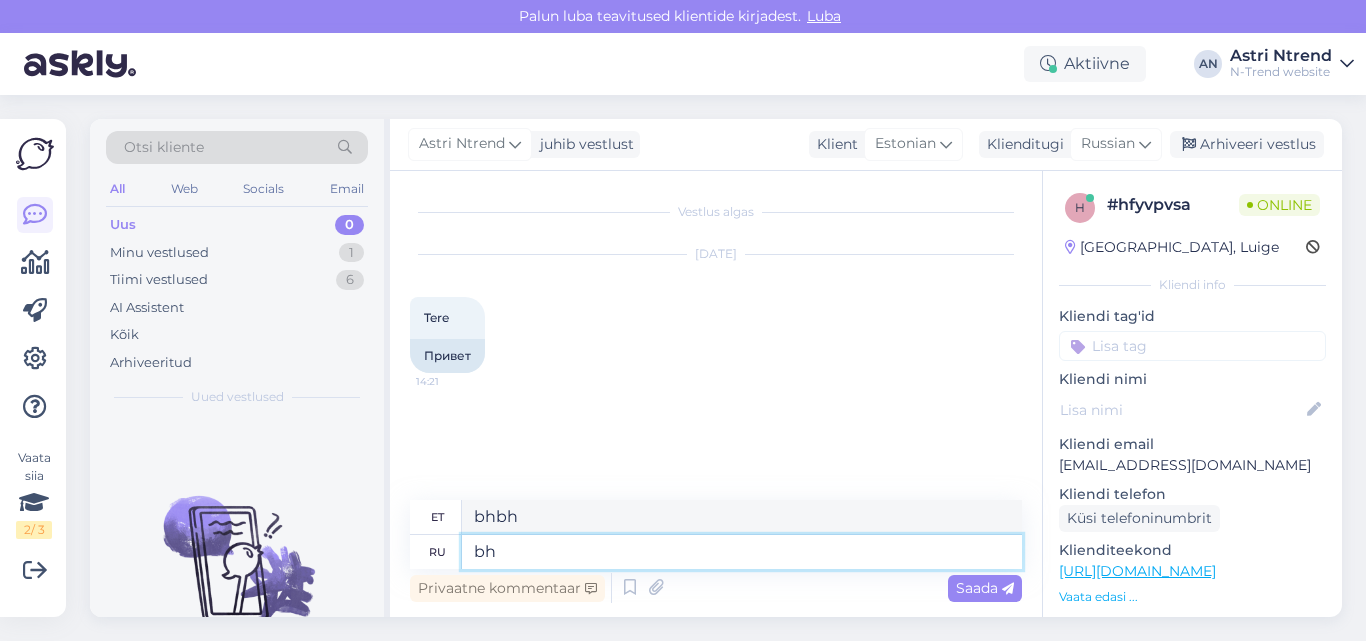type on "b" 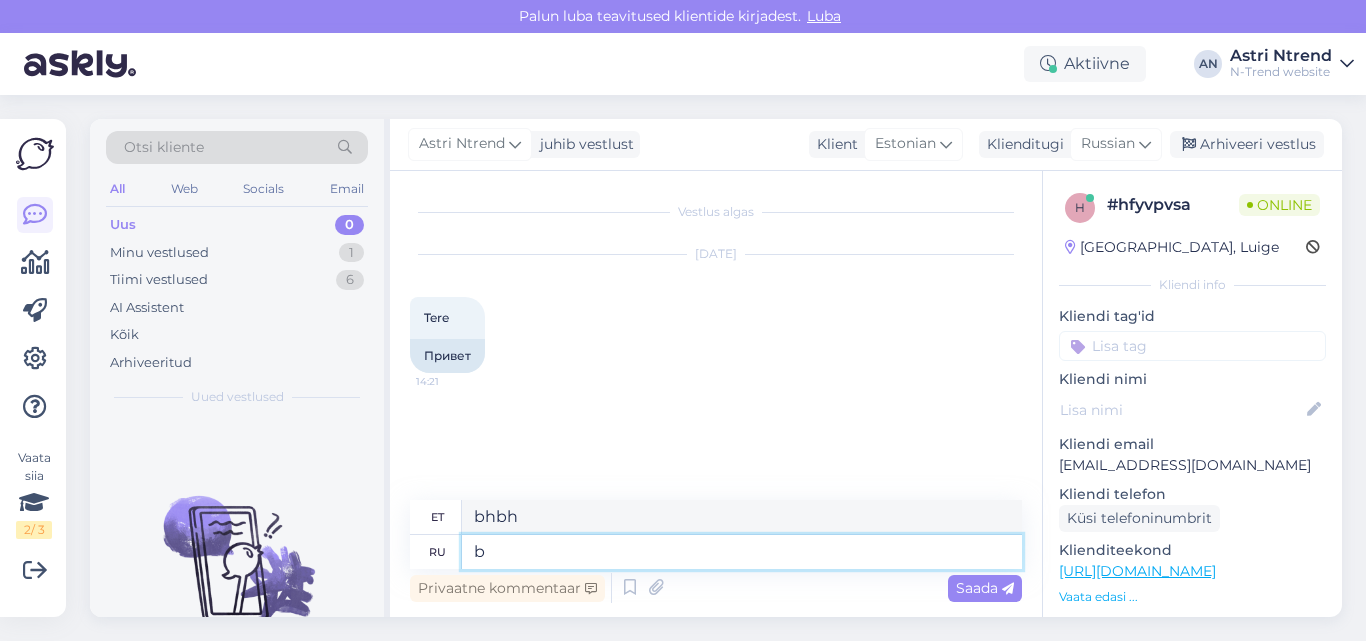 type 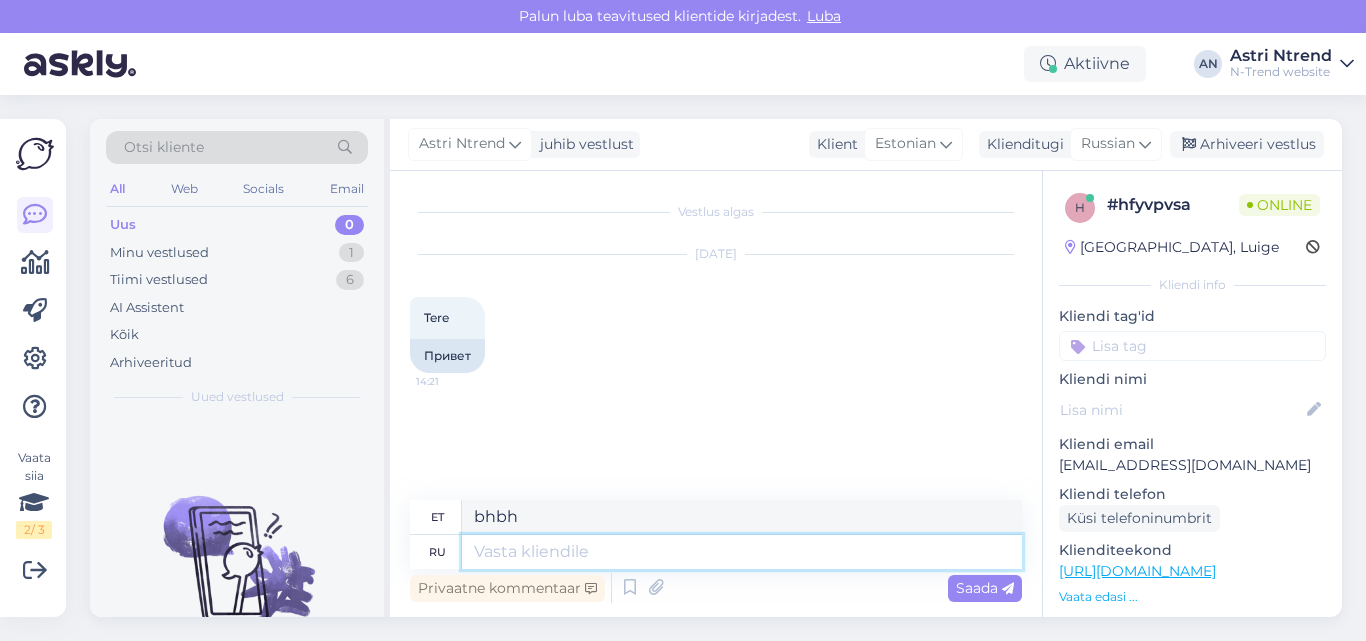 type 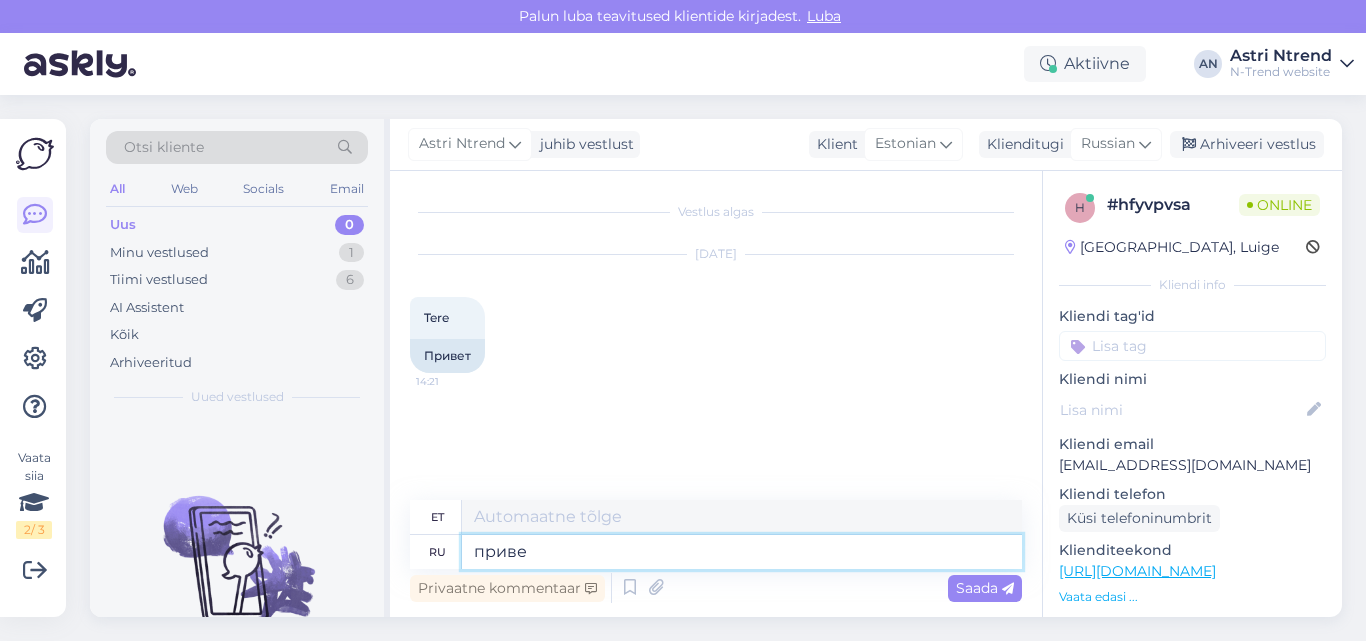 type on "привет" 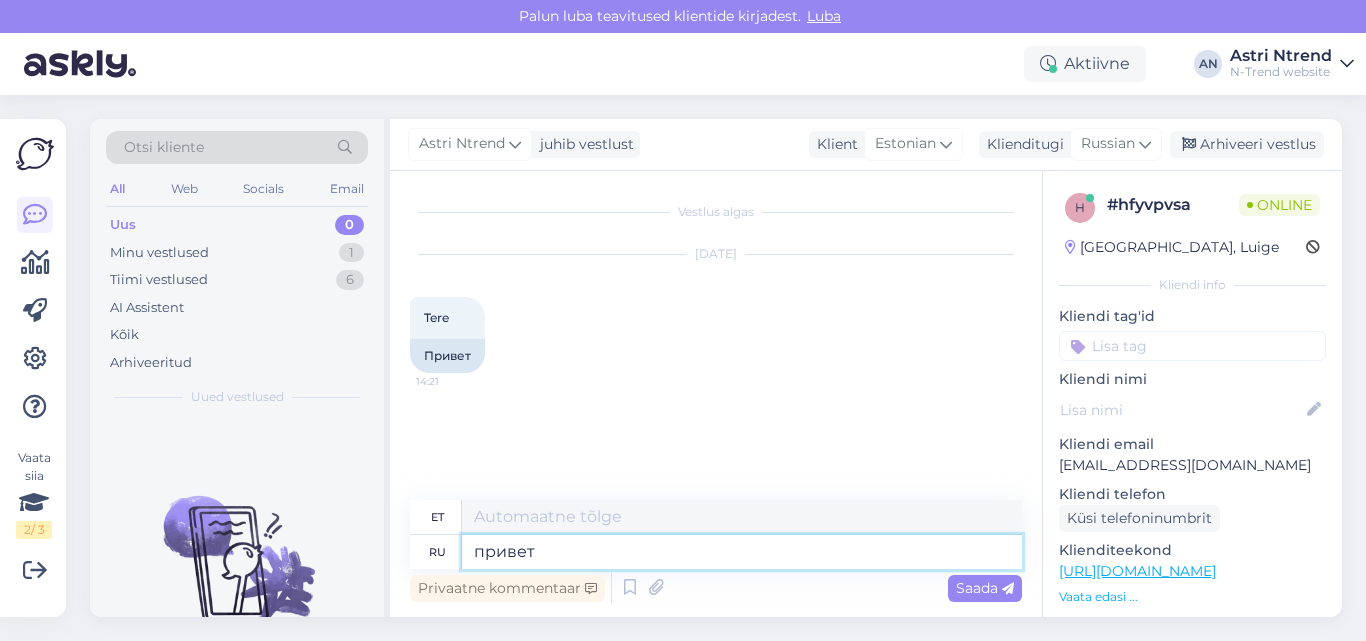 type on "Tere" 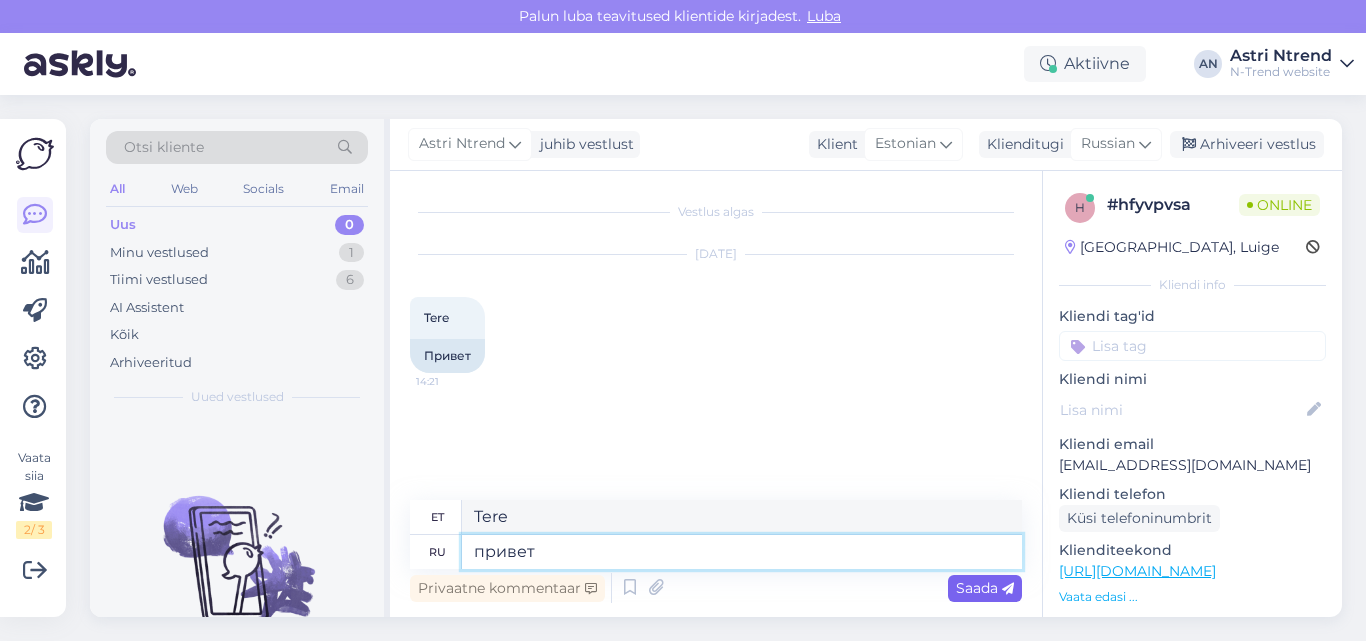 type on "привет" 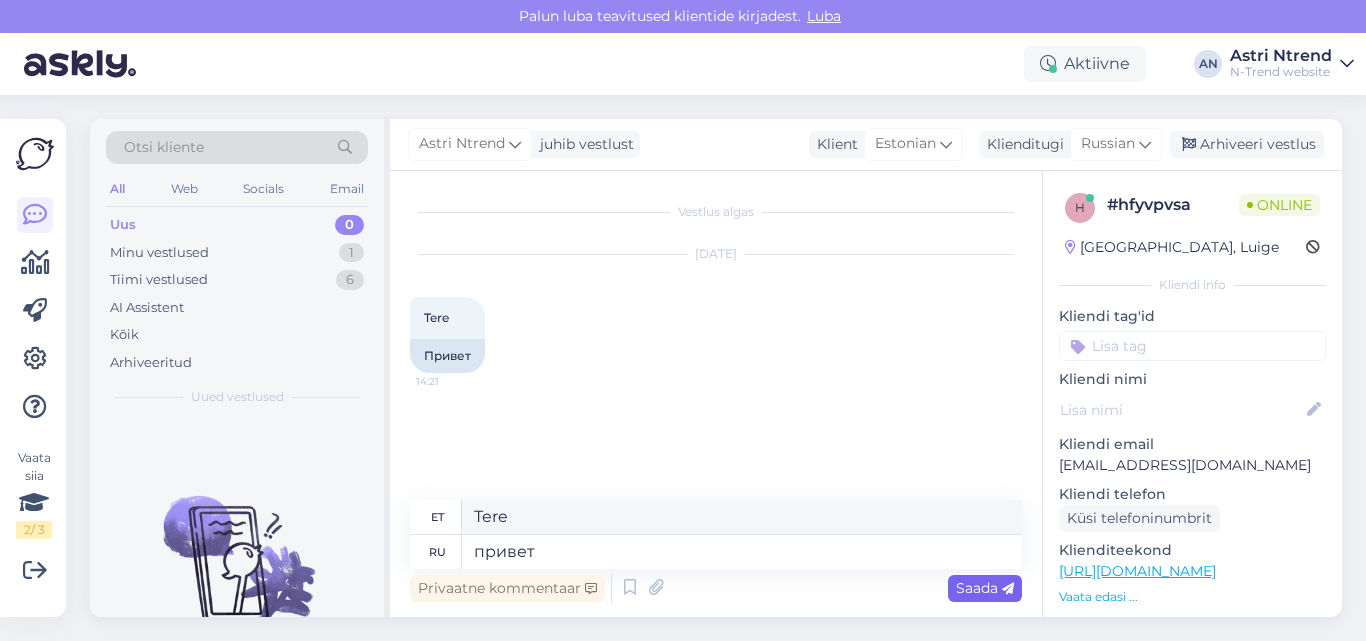 click on "Saada" at bounding box center [985, 588] 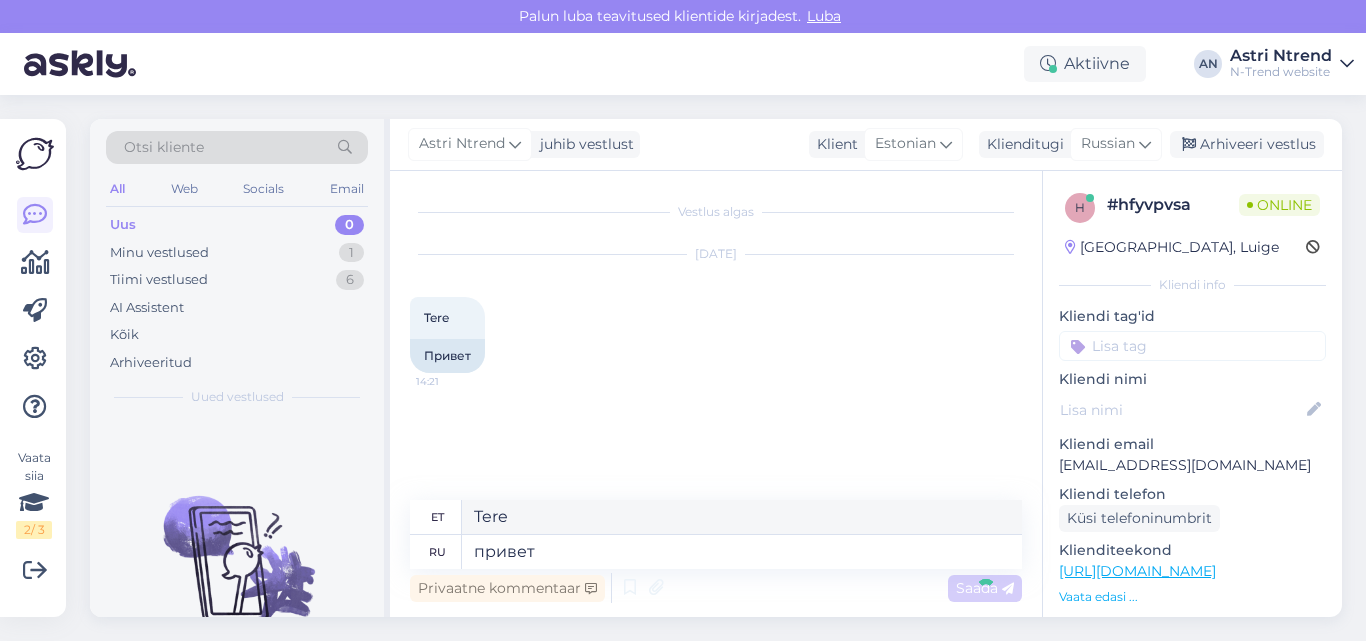 type 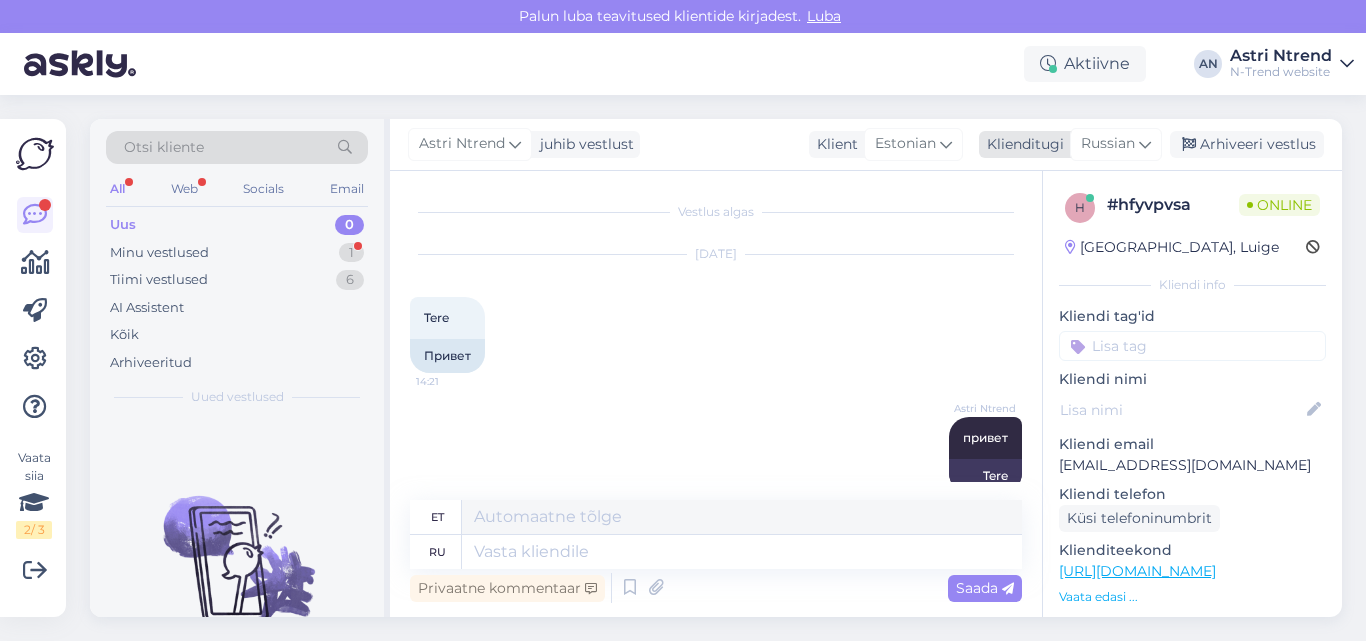 scroll, scrollTop: 153, scrollLeft: 0, axis: vertical 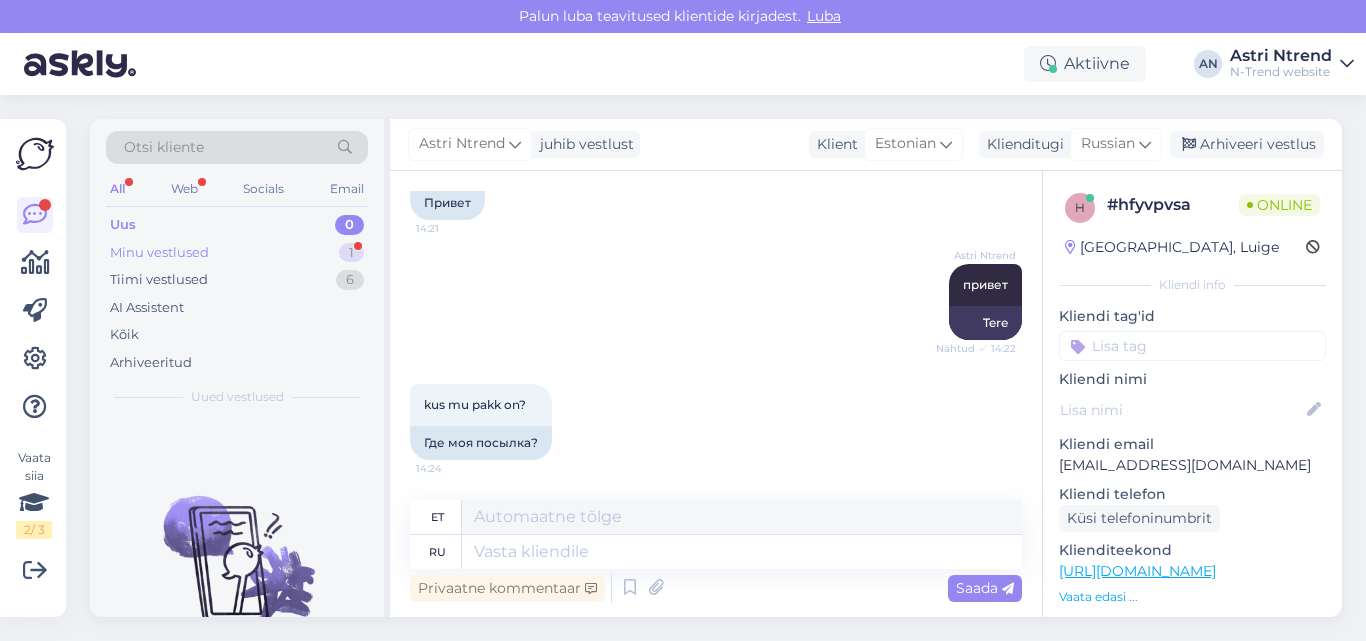 click on "1" at bounding box center [351, 253] 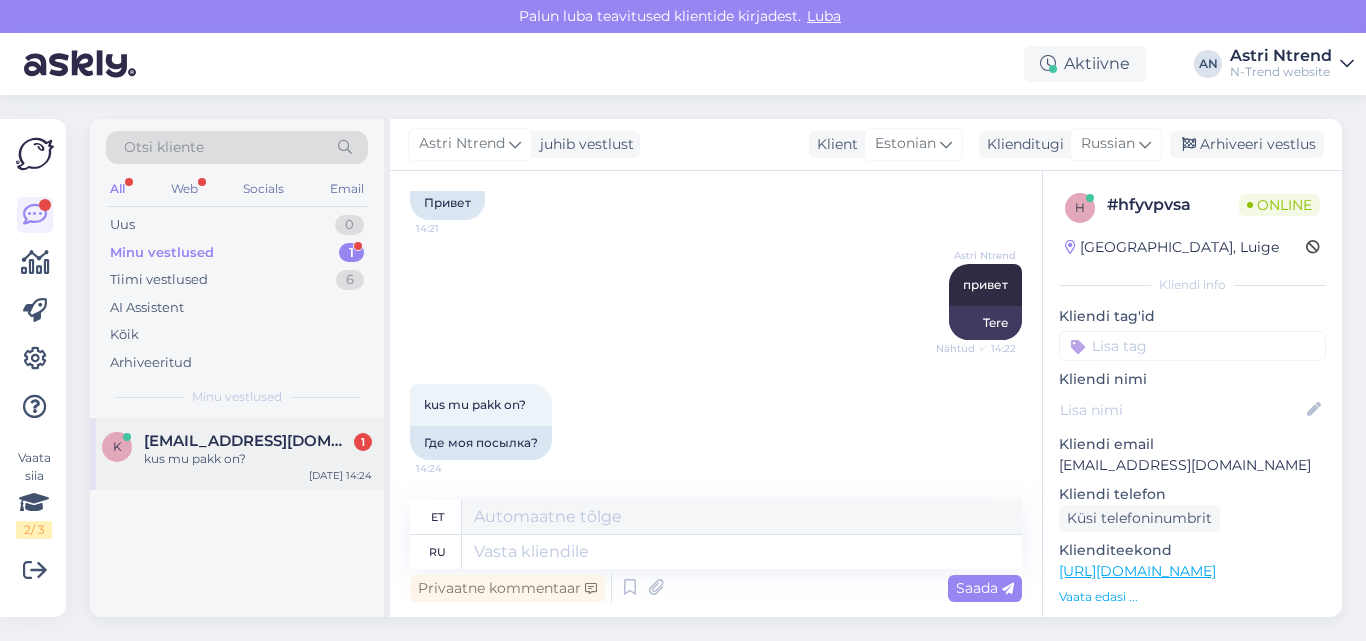 click on "kus mu pakk on?" at bounding box center (258, 459) 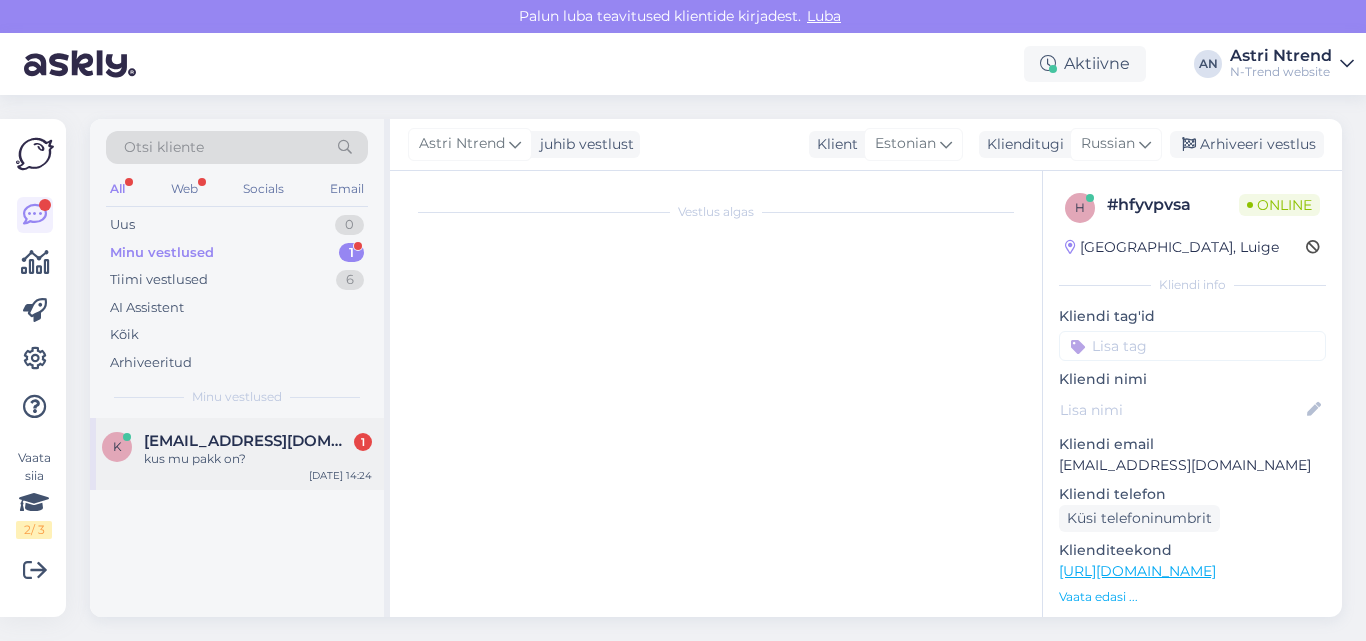 scroll, scrollTop: 153, scrollLeft: 0, axis: vertical 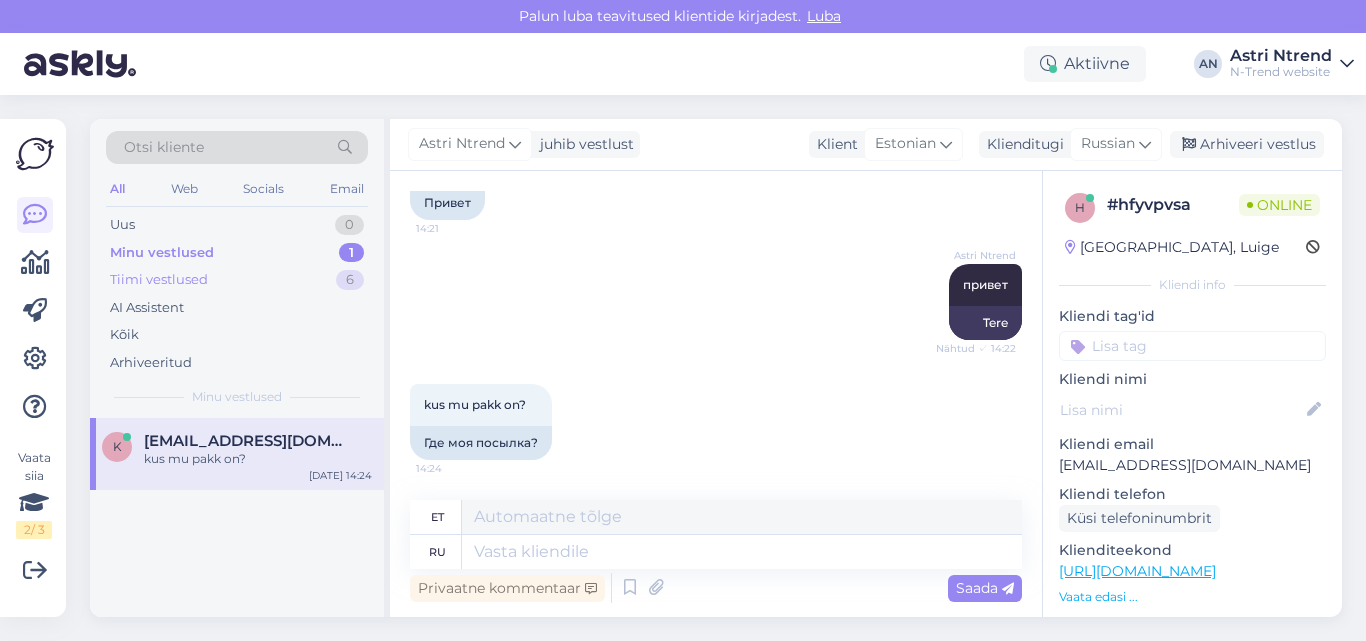click on "Tiimi vestlused" at bounding box center [159, 280] 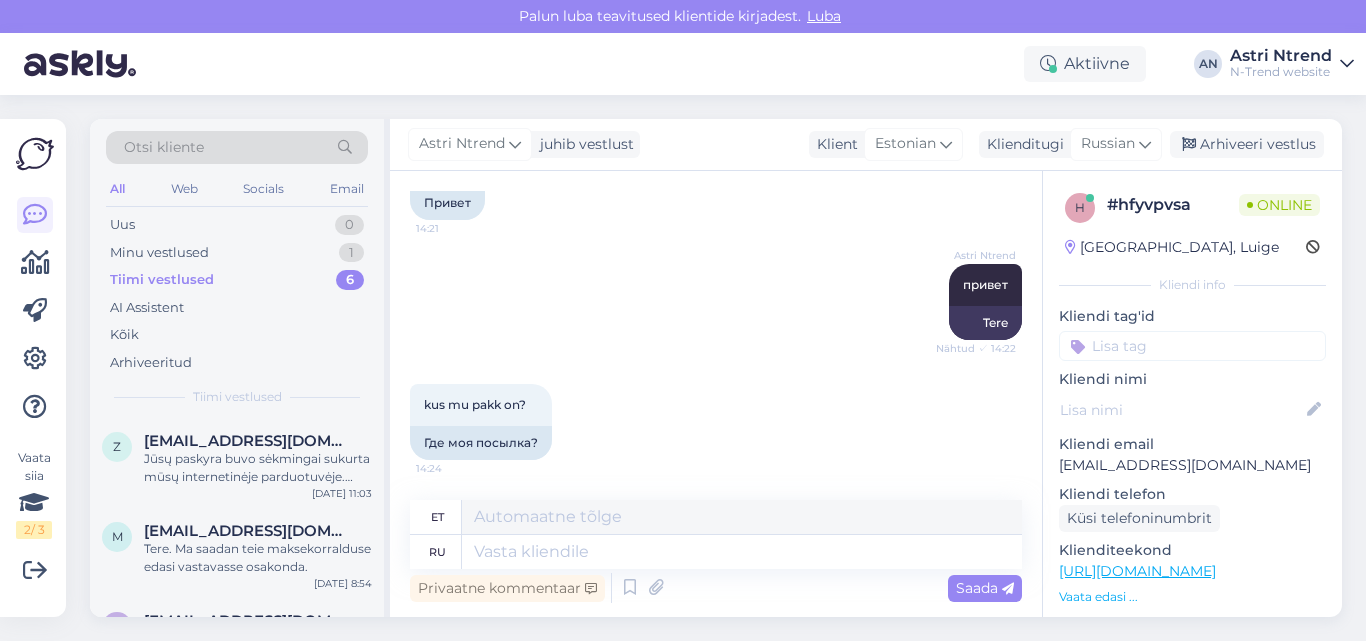 click on "Tiimi vestlused" at bounding box center (162, 280) 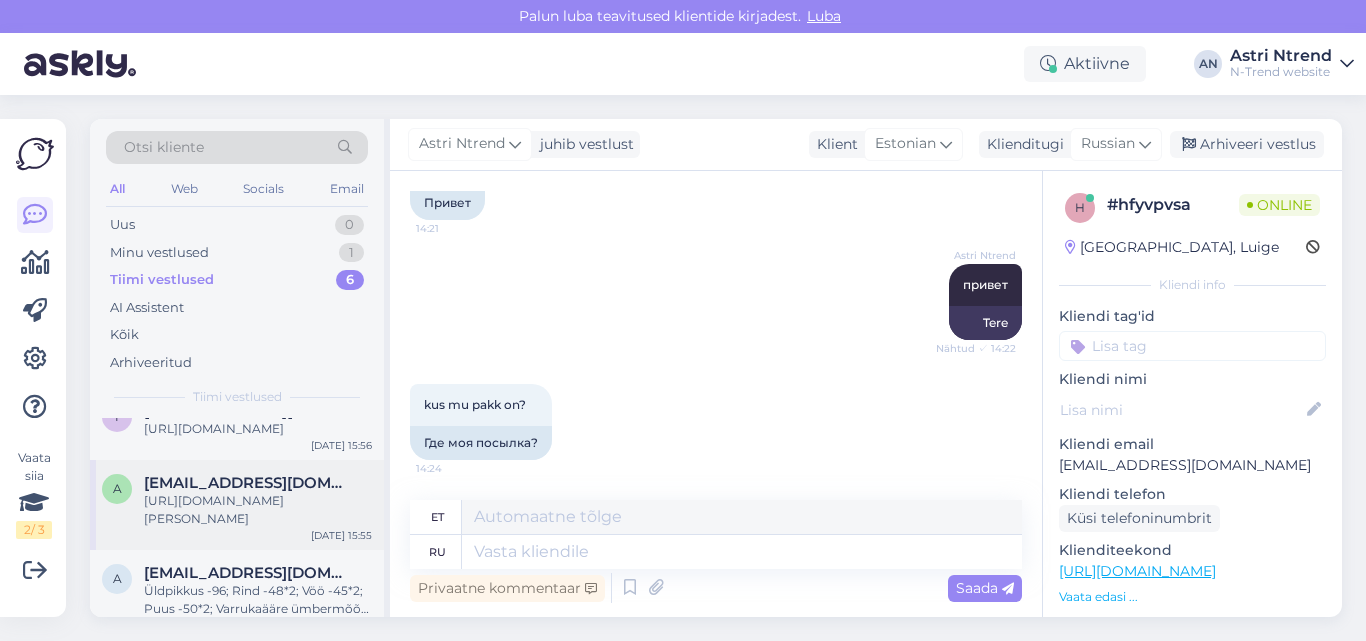 scroll, scrollTop: 341, scrollLeft: 0, axis: vertical 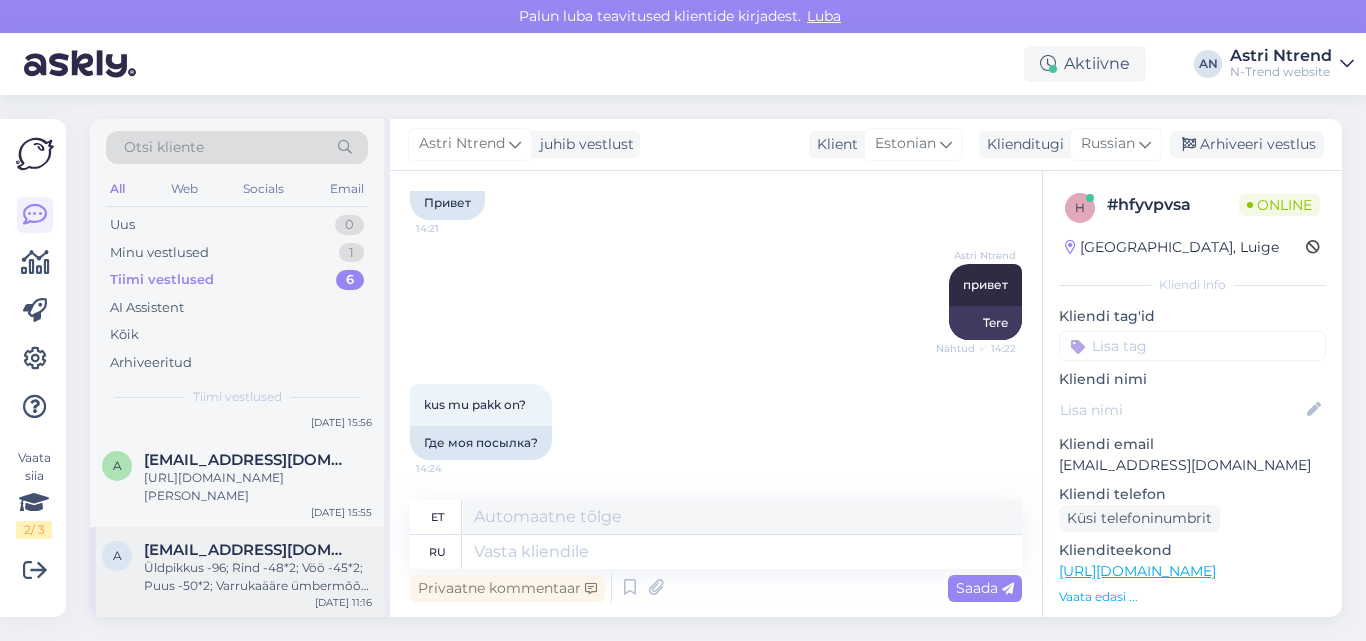 click on "Üldpikkus -96;
Rind -48*2;
Vöö -45*2;
Puus -50*2;
Varrukaääre ümbermõõt -17*2" at bounding box center (258, 577) 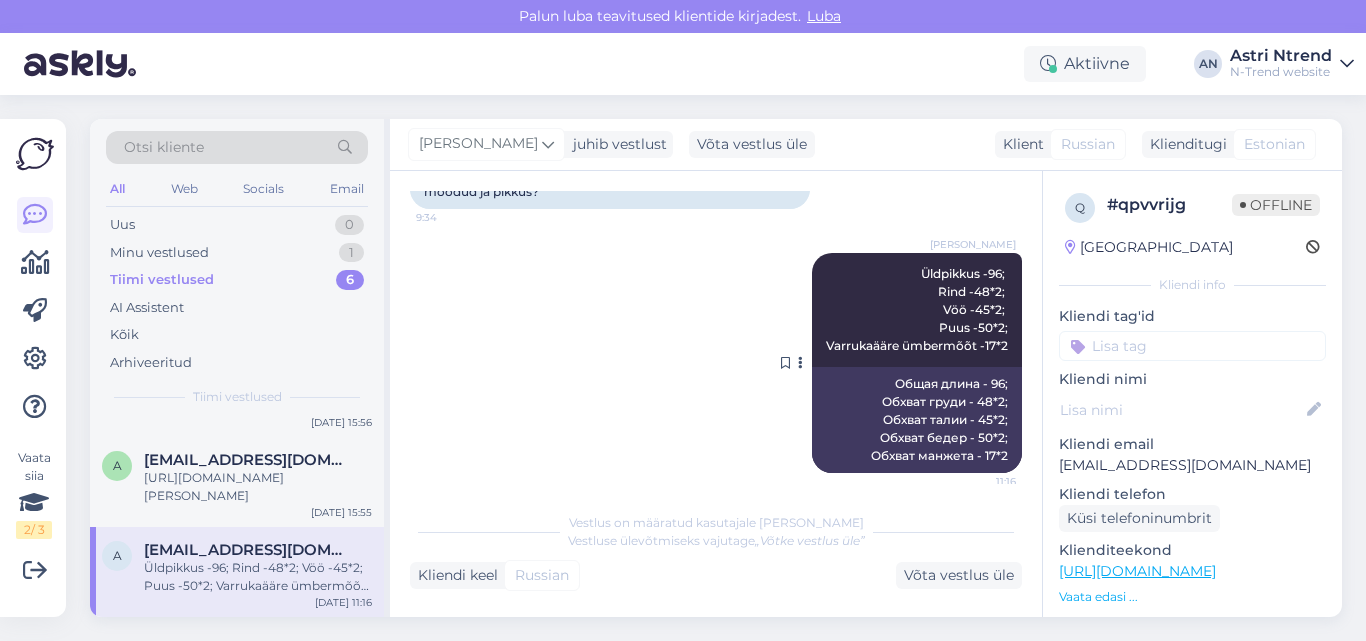 scroll, scrollTop: 211, scrollLeft: 0, axis: vertical 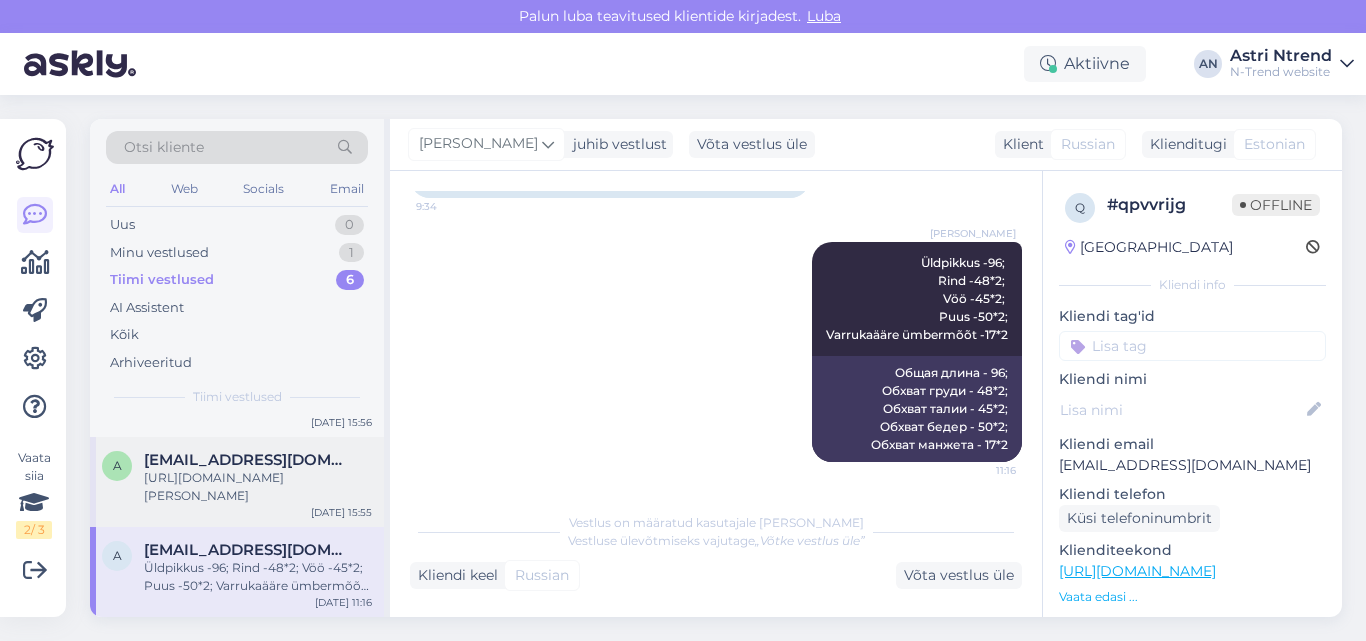 click on "https://ntrend.eu/talvejoped/56602-15011917-huppa-laste-kombinesoon-300g-wille-3643003034186.html" at bounding box center (258, 487) 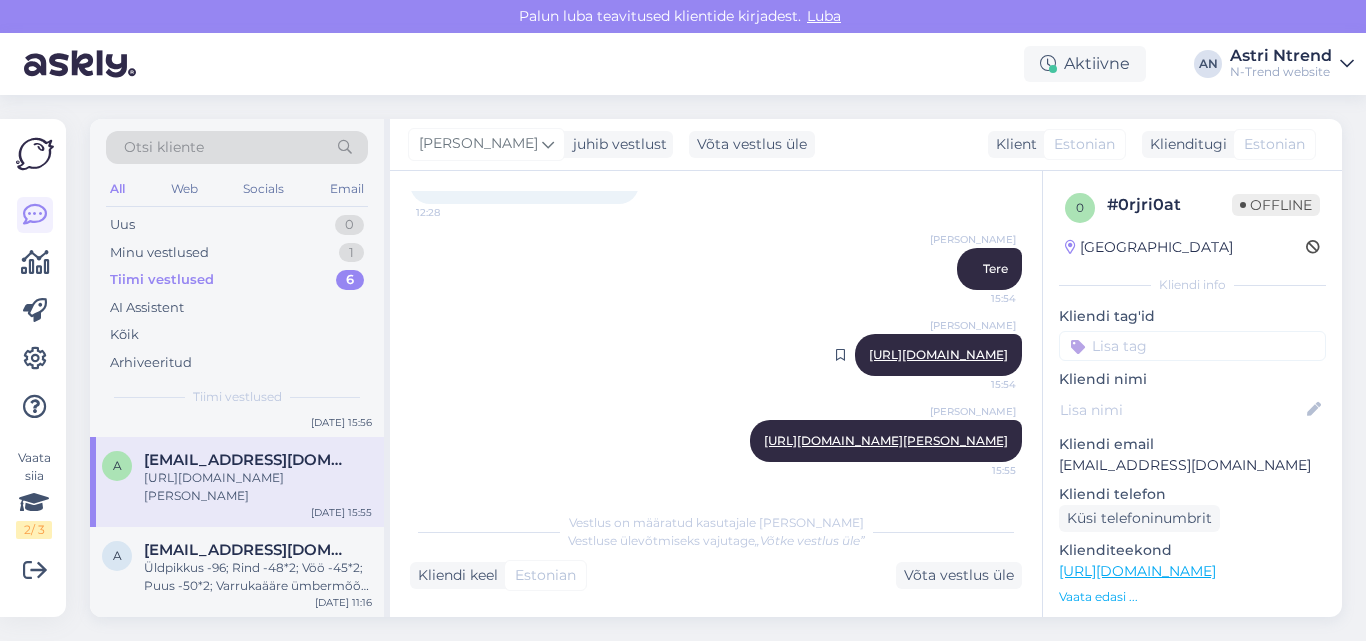 scroll, scrollTop: 0, scrollLeft: 0, axis: both 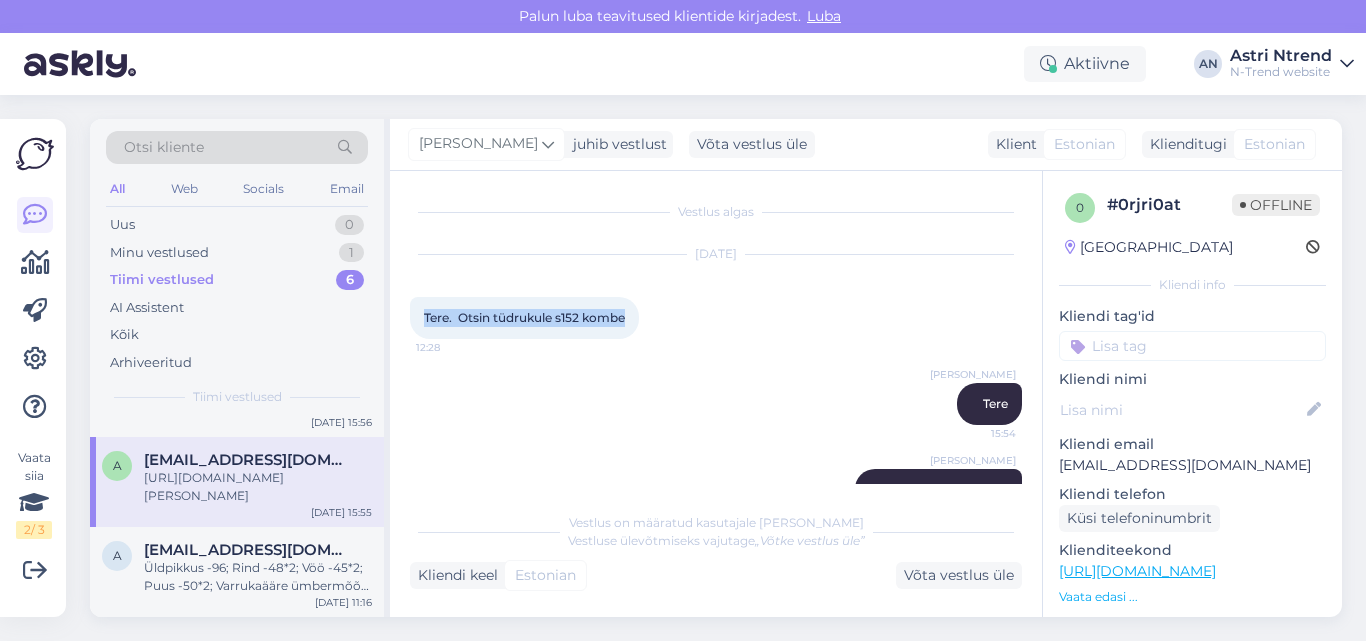 drag, startPoint x: 426, startPoint y: 317, endPoint x: 630, endPoint y: 316, distance: 204.00246 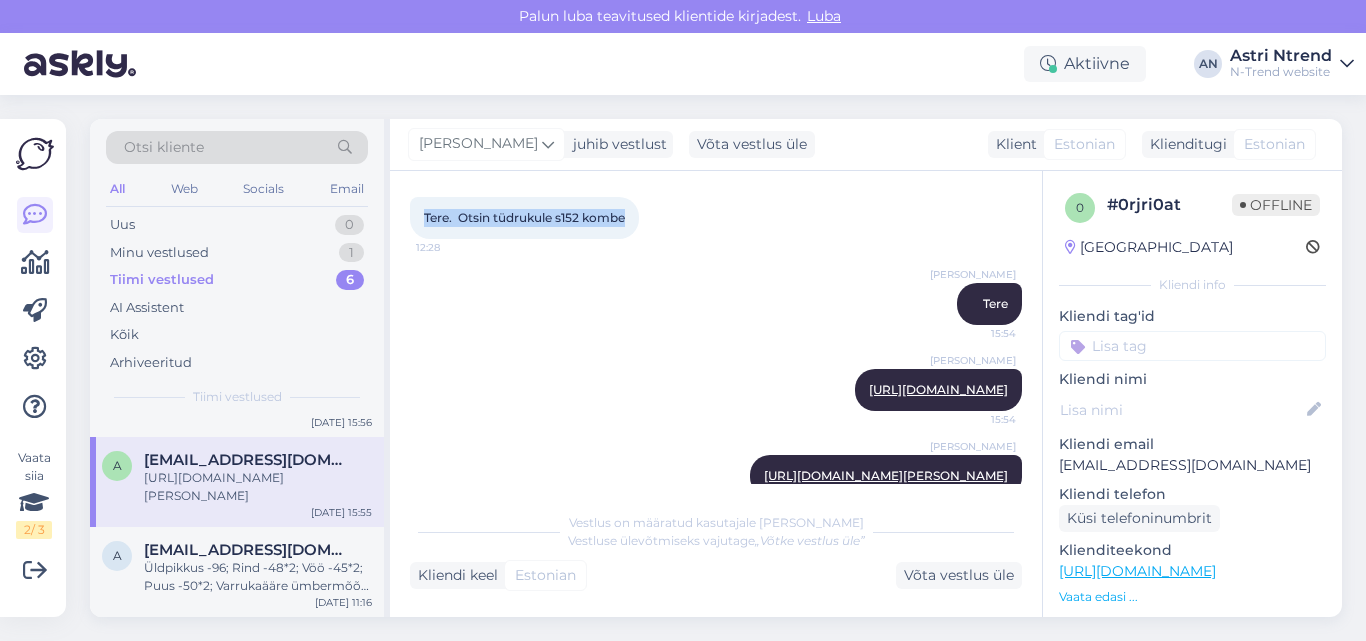 scroll, scrollTop: 171, scrollLeft: 0, axis: vertical 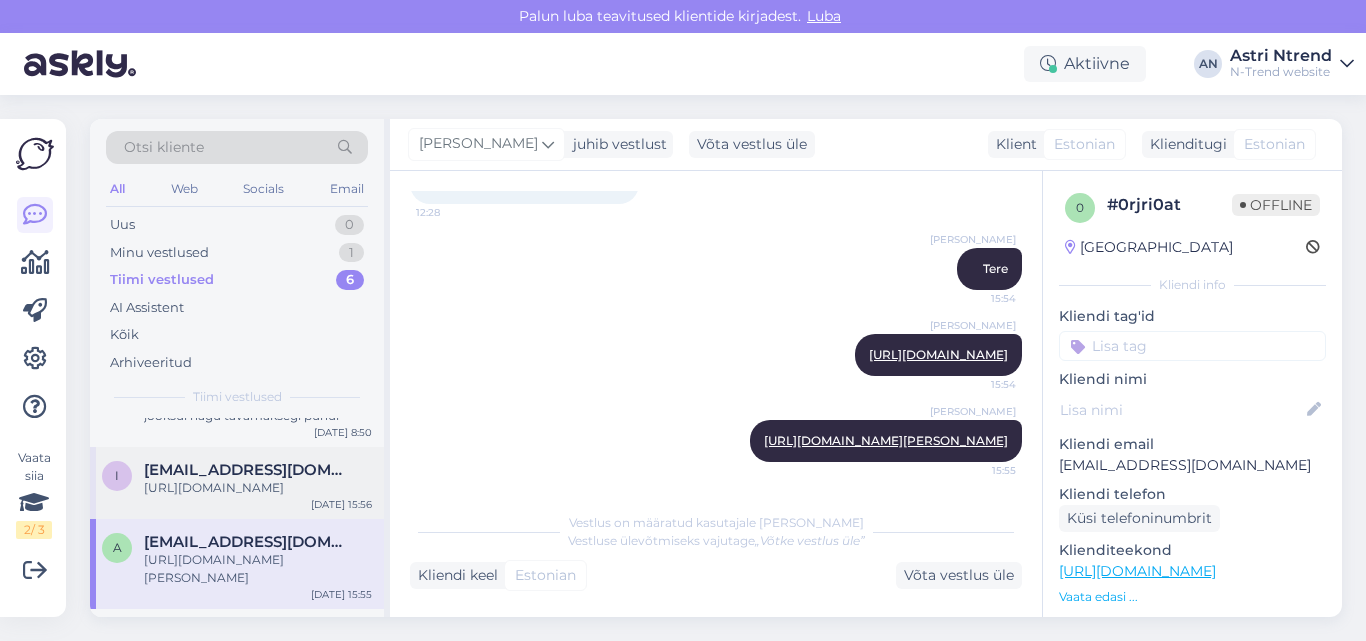 click on "ireto@mail.ru" at bounding box center (248, 470) 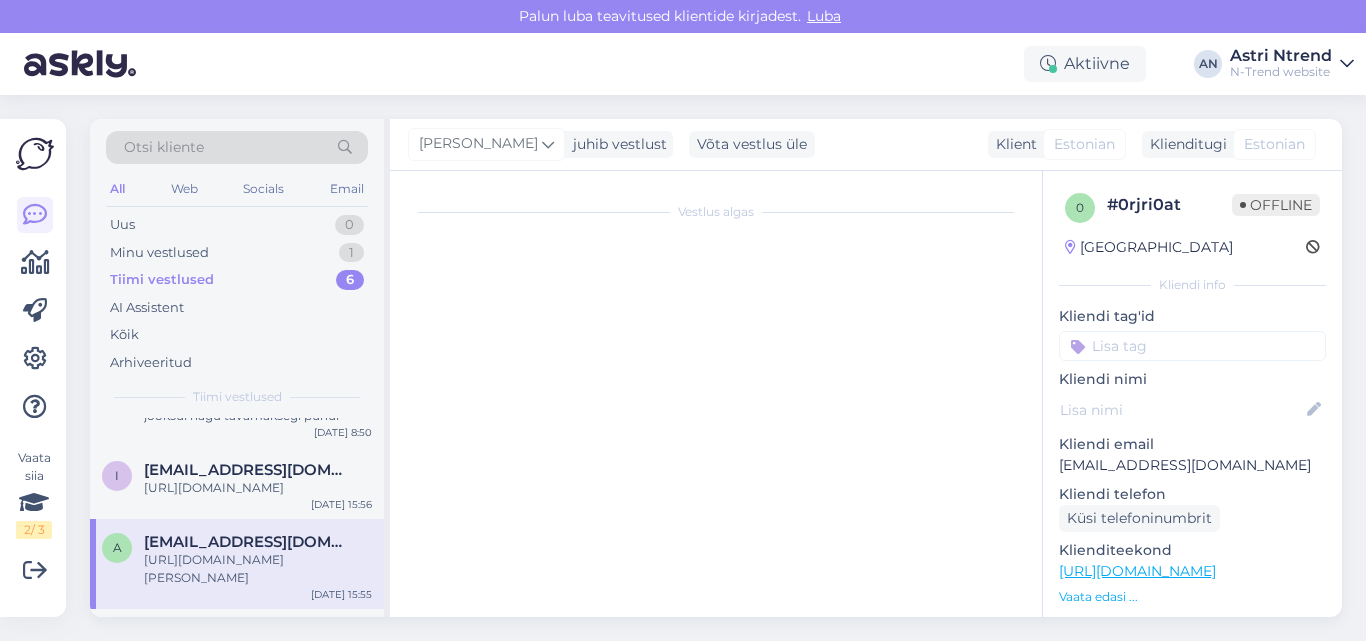 scroll, scrollTop: 15, scrollLeft: 0, axis: vertical 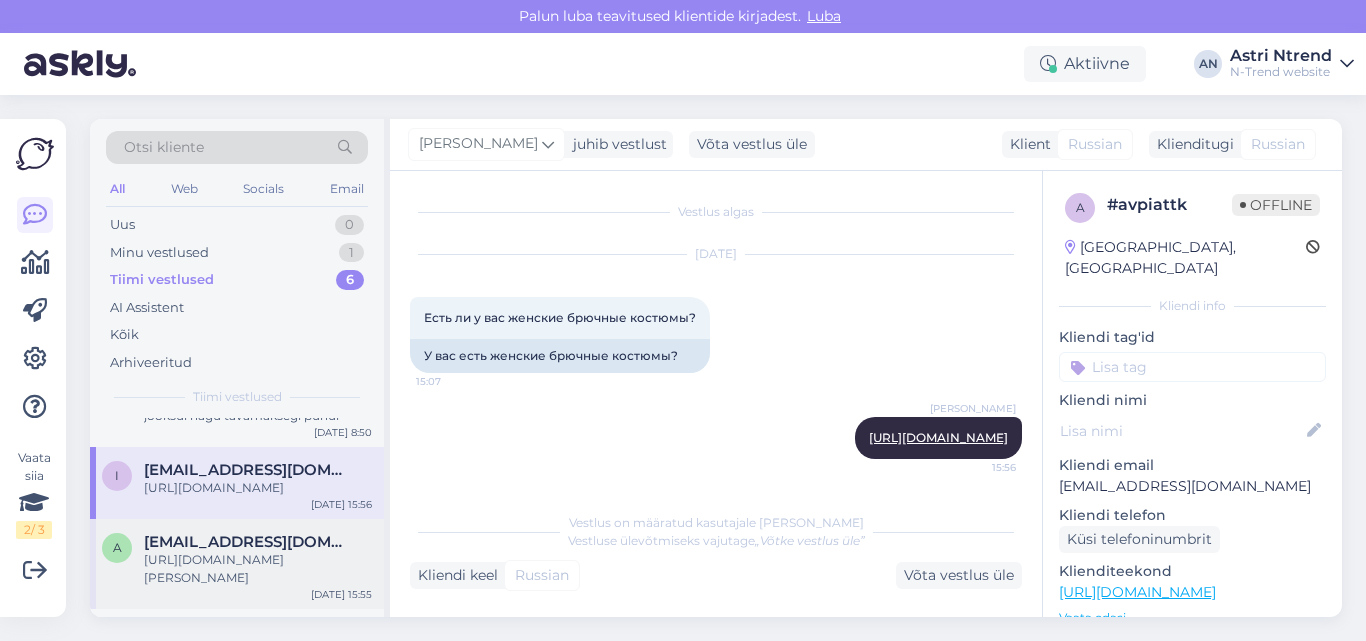 click on "https://ntrend.eu/talvejoped/56602-15011917-huppa-laste-kombinesoon-300g-wille-3643003034186.html" at bounding box center (258, 569) 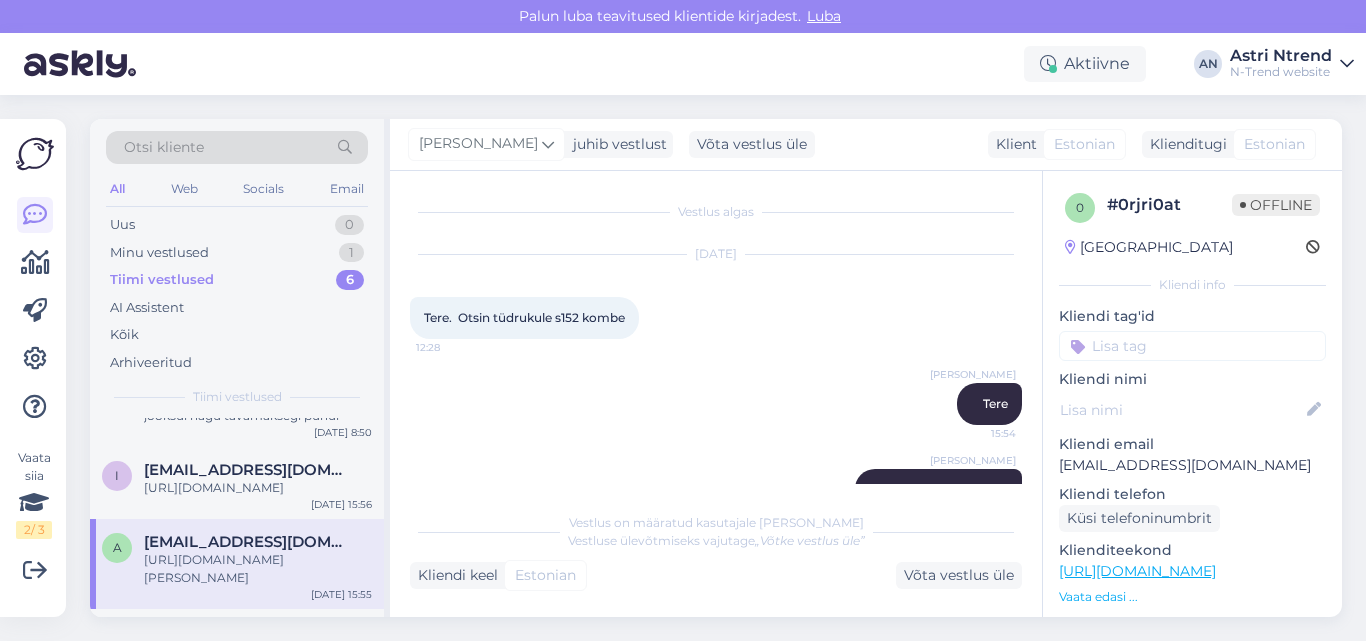 scroll, scrollTop: 171, scrollLeft: 0, axis: vertical 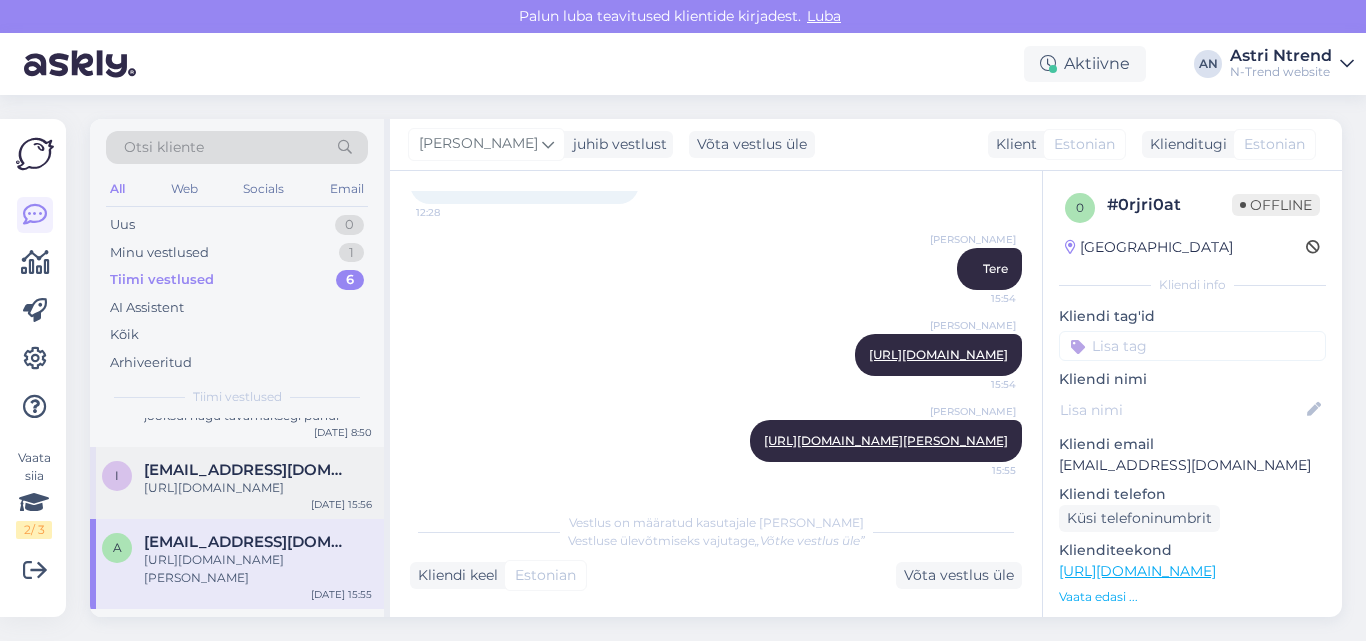 click on "https://ntrend.eu/35-naised?q=Toote+t%C3%BC%C3%BCp-Komplekt" at bounding box center [258, 488] 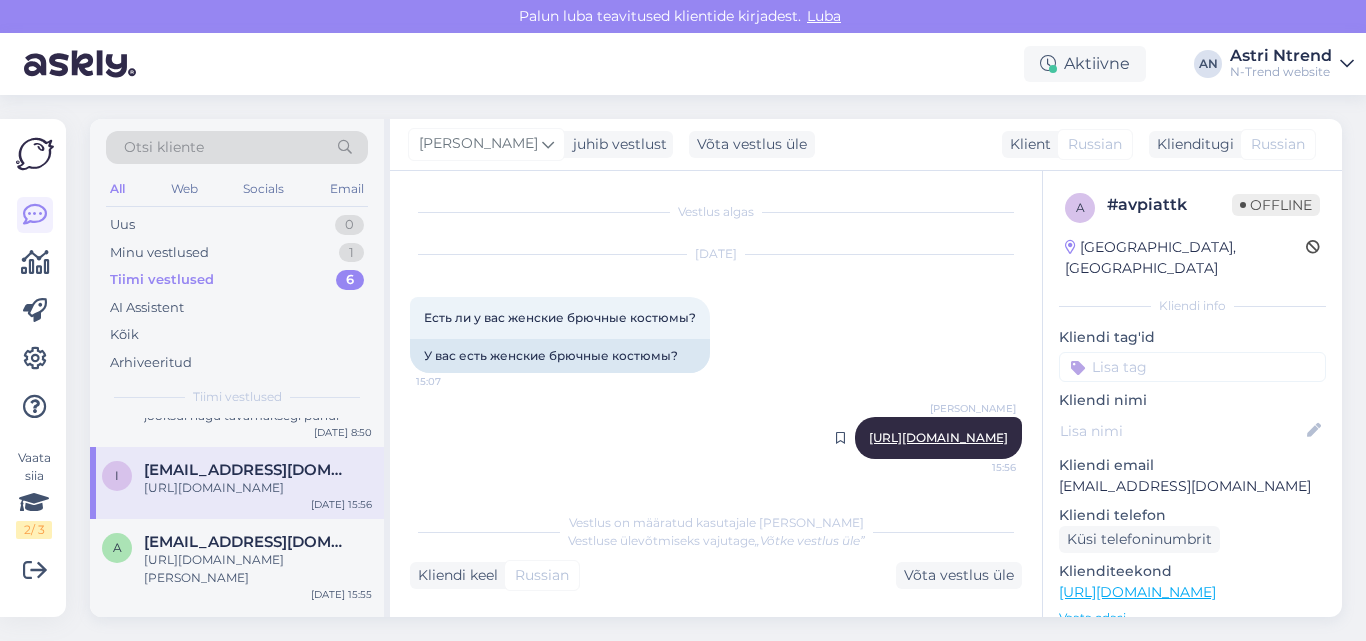 scroll, scrollTop: 15, scrollLeft: 0, axis: vertical 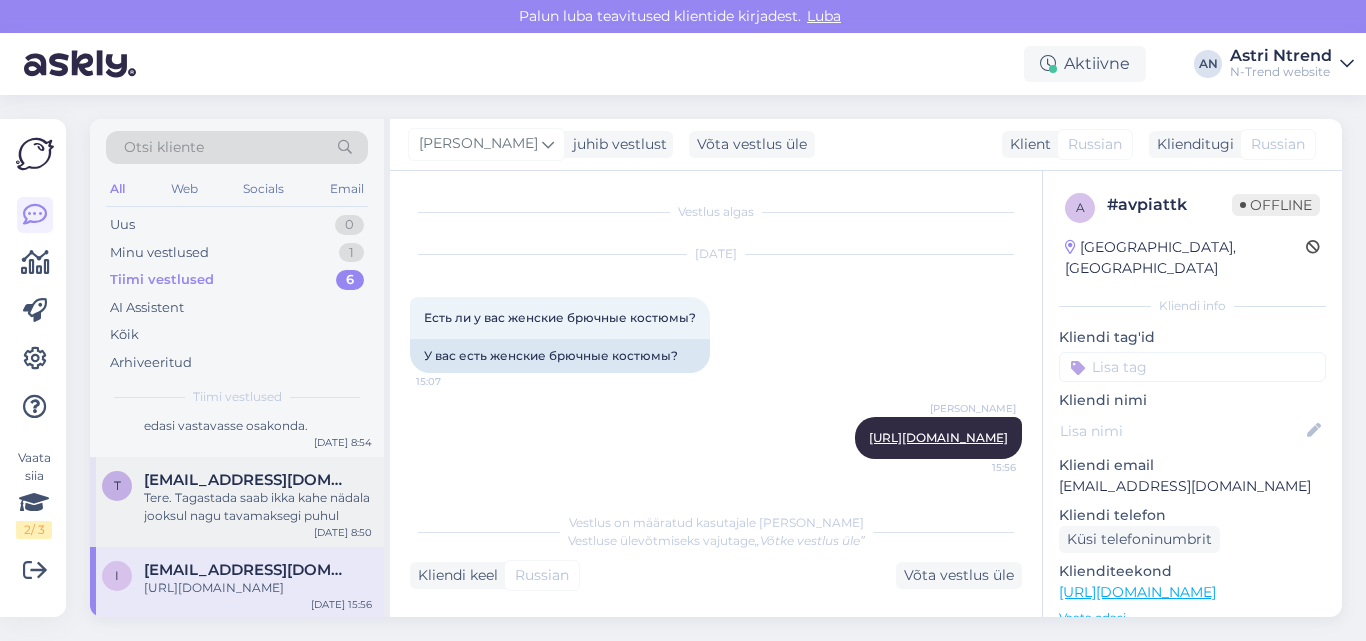 drag, startPoint x: 226, startPoint y: 482, endPoint x: 237, endPoint y: 486, distance: 11.7046995 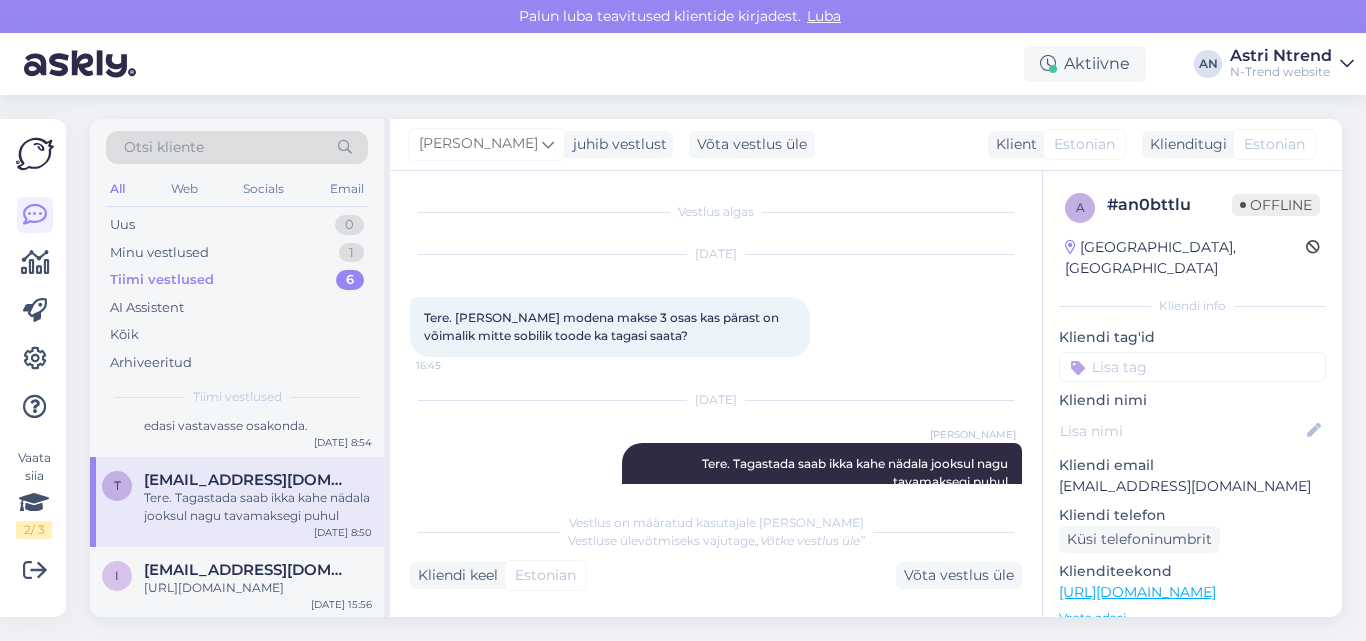 scroll, scrollTop: 41, scrollLeft: 0, axis: vertical 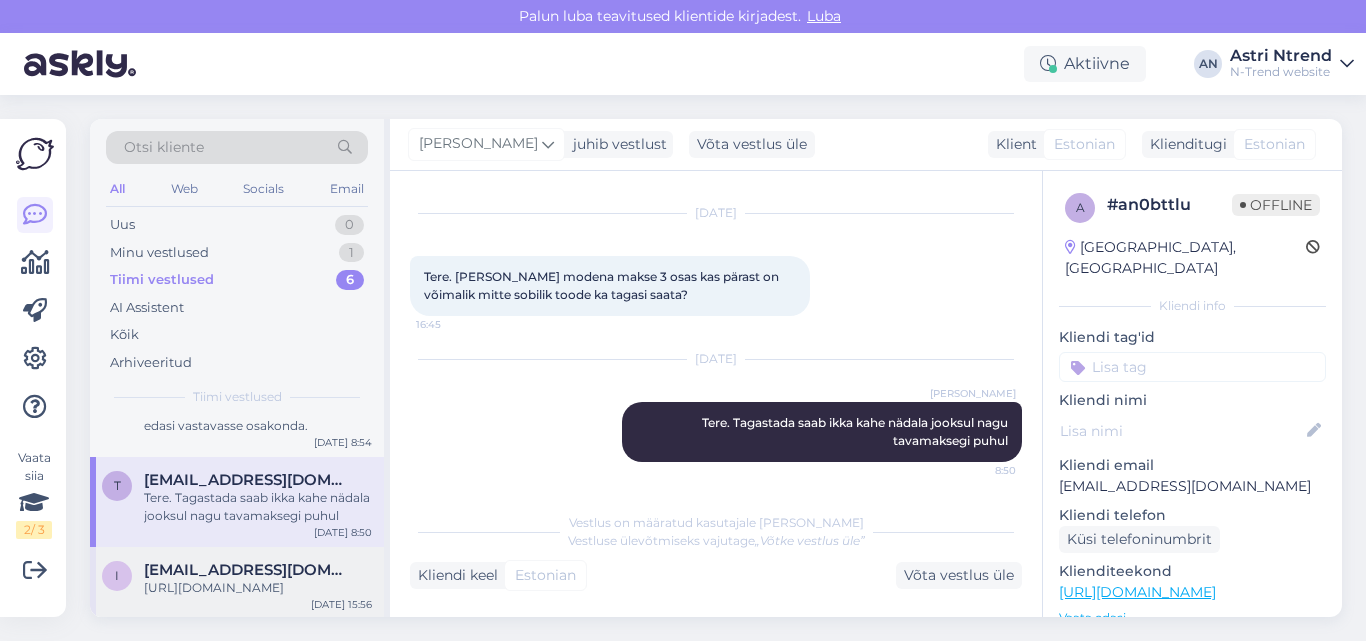 click on "https://ntrend.eu/35-naised?q=Toote+t%C3%BC%C3%BCp-Komplekt" at bounding box center (258, 588) 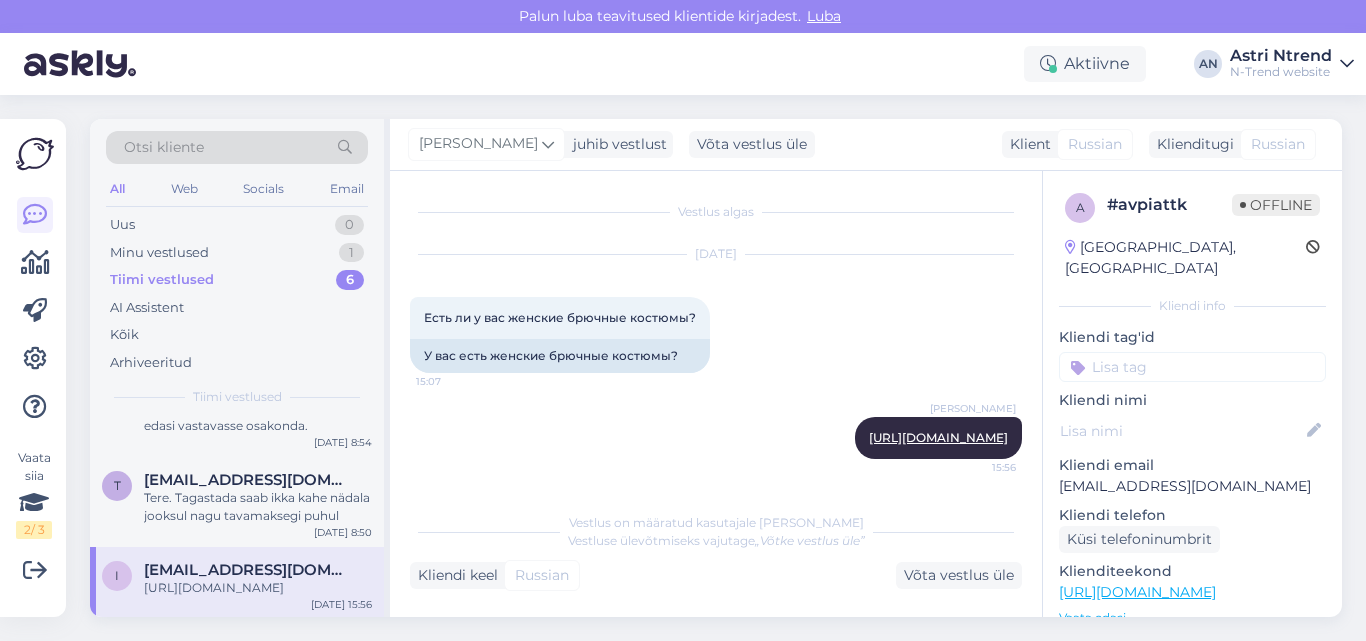 scroll, scrollTop: 0, scrollLeft: 0, axis: both 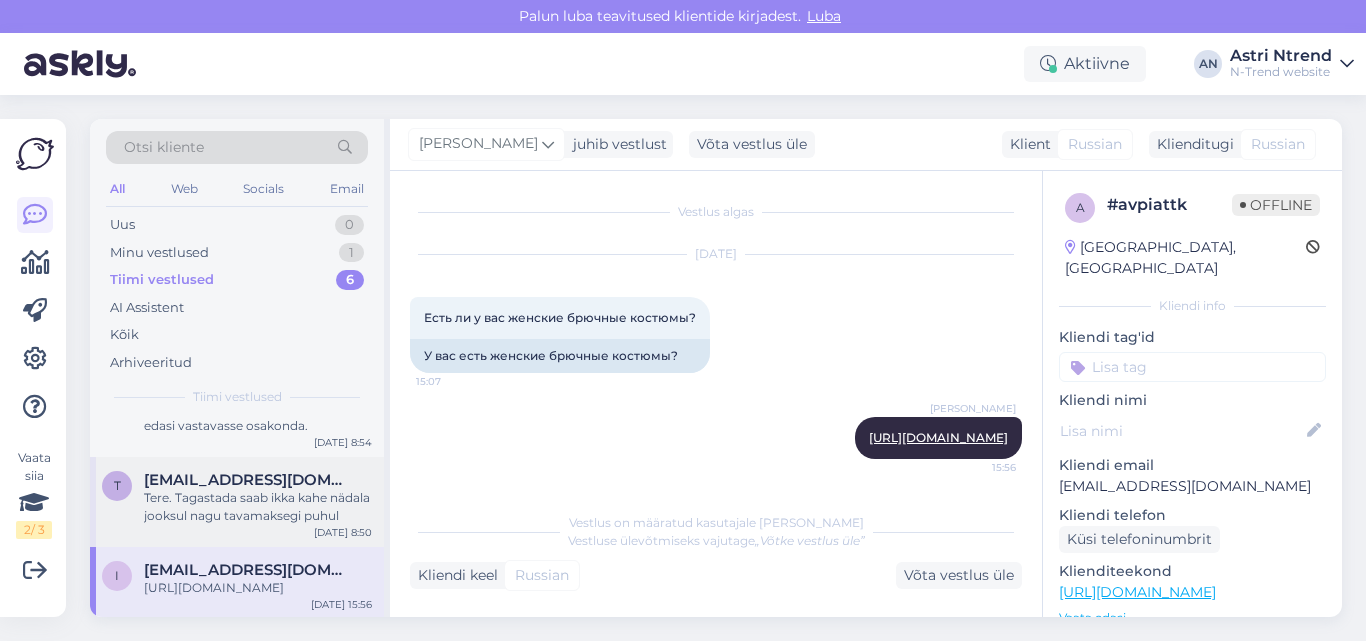 click on "Tere. Tagastada saab ikka kahe nädala jooksul nagu tavamaksegi puhul" at bounding box center [258, 507] 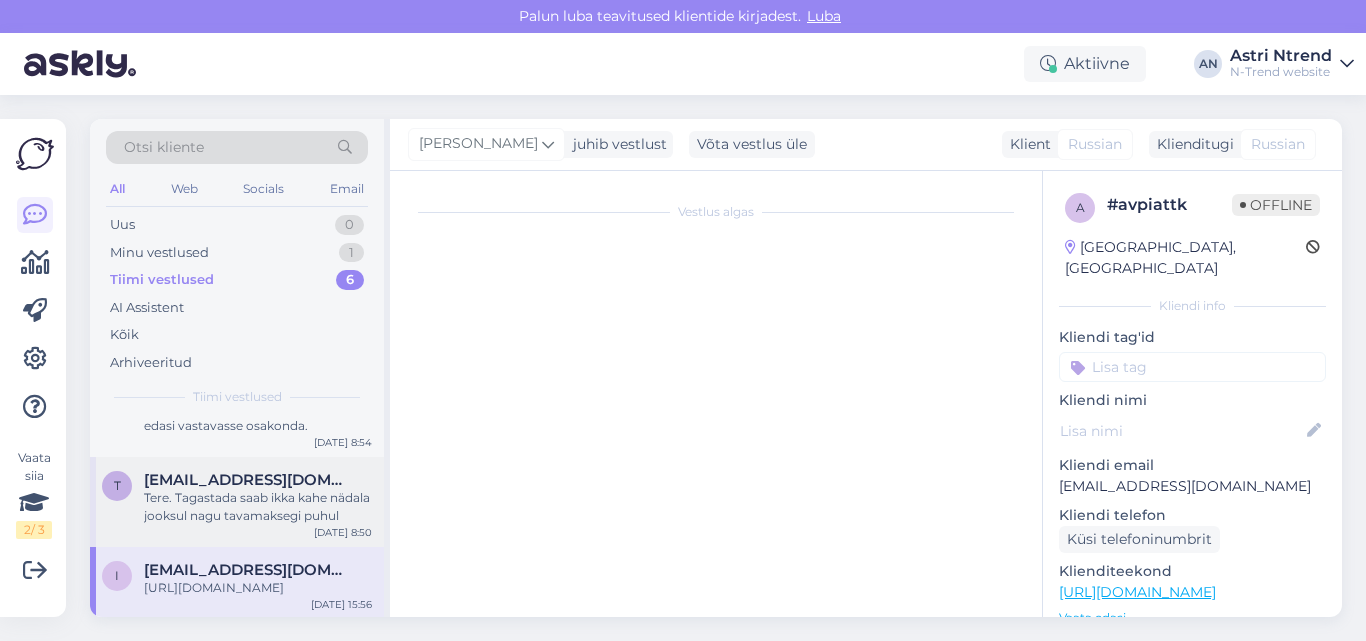 scroll, scrollTop: 41, scrollLeft: 0, axis: vertical 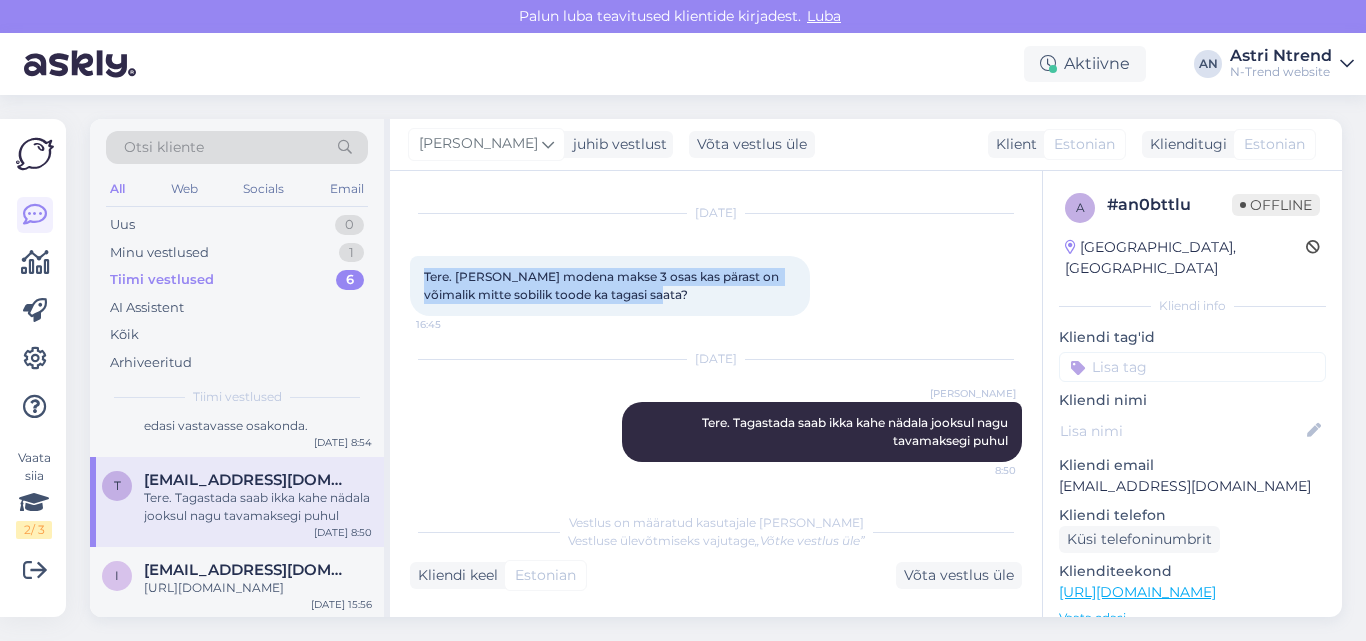 drag, startPoint x: 424, startPoint y: 276, endPoint x: 657, endPoint y: 305, distance: 234.79779 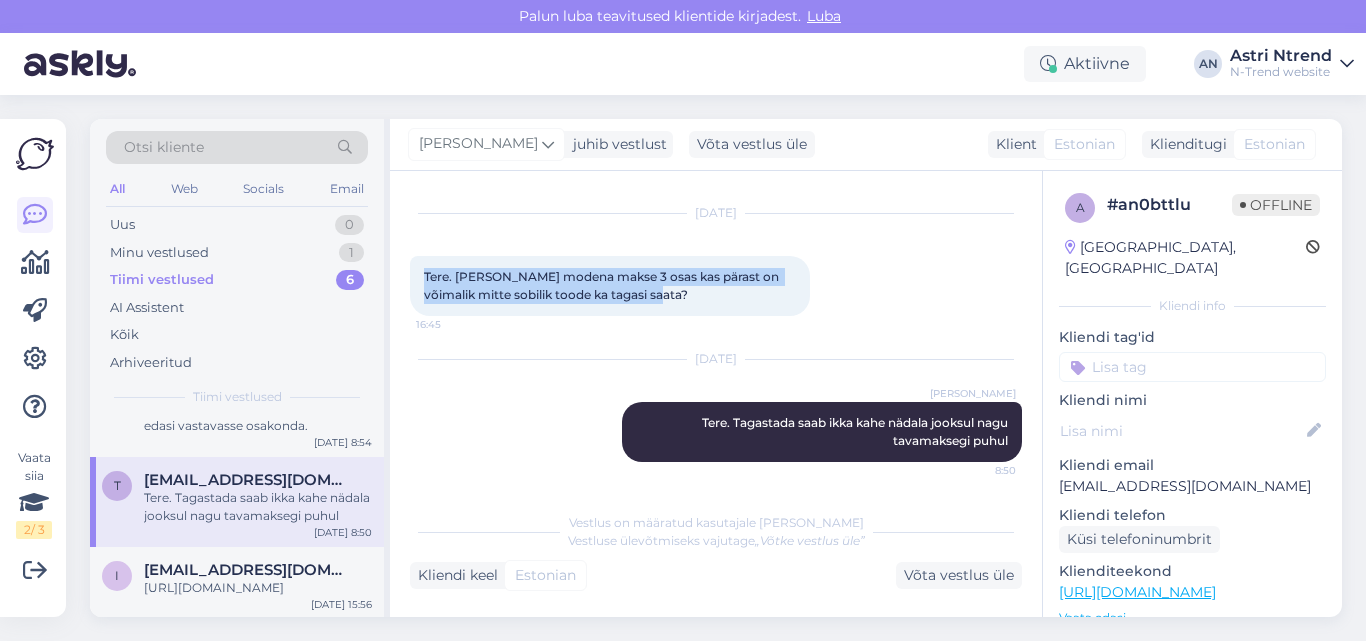 click on "Tere. Kui võtta modena makse 3 osas kas pärast on võimalik mitte sobilik toode ka tagasi saata? 16:45" at bounding box center [610, 286] 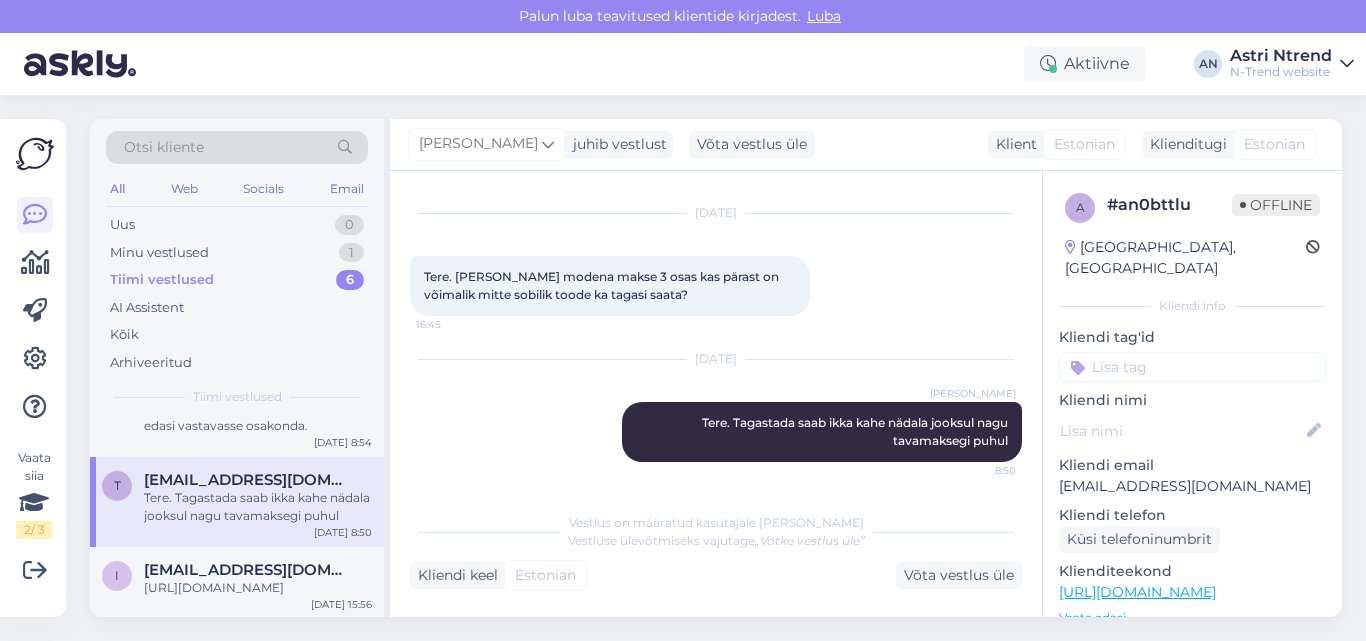 scroll, scrollTop: 0, scrollLeft: 0, axis: both 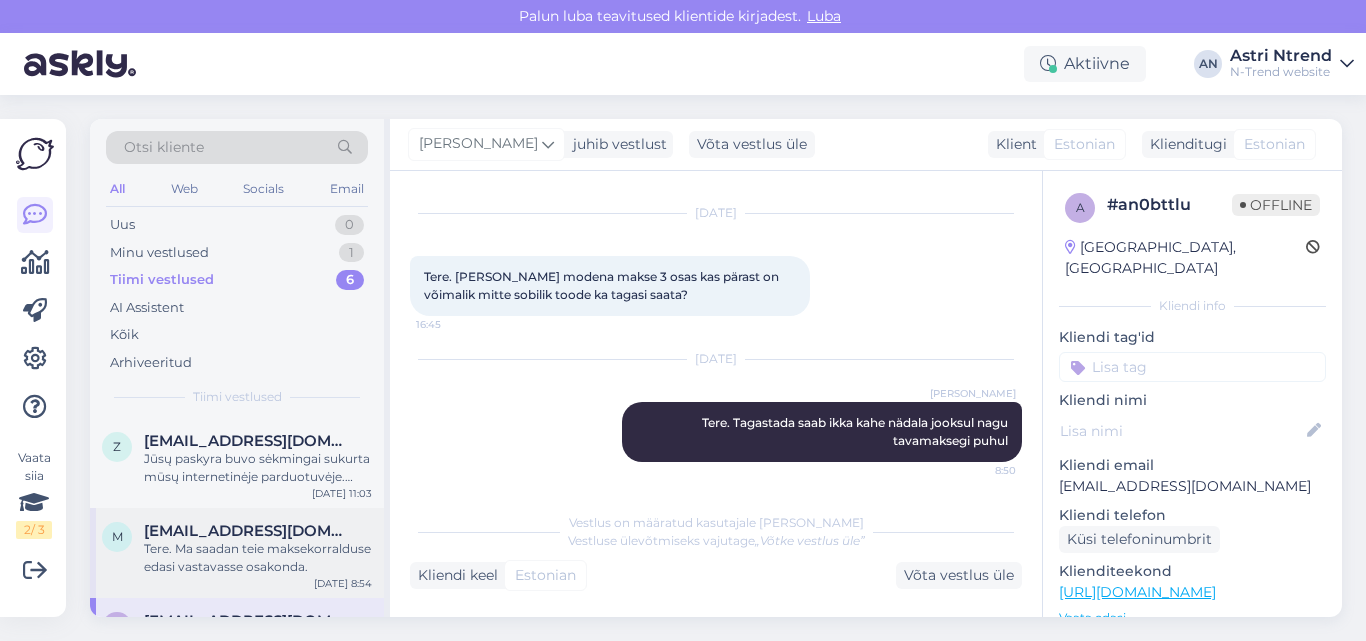 click on "Tere. Ma saadan teie maksekorralduse edasi vastavasse osakonda." at bounding box center [258, 558] 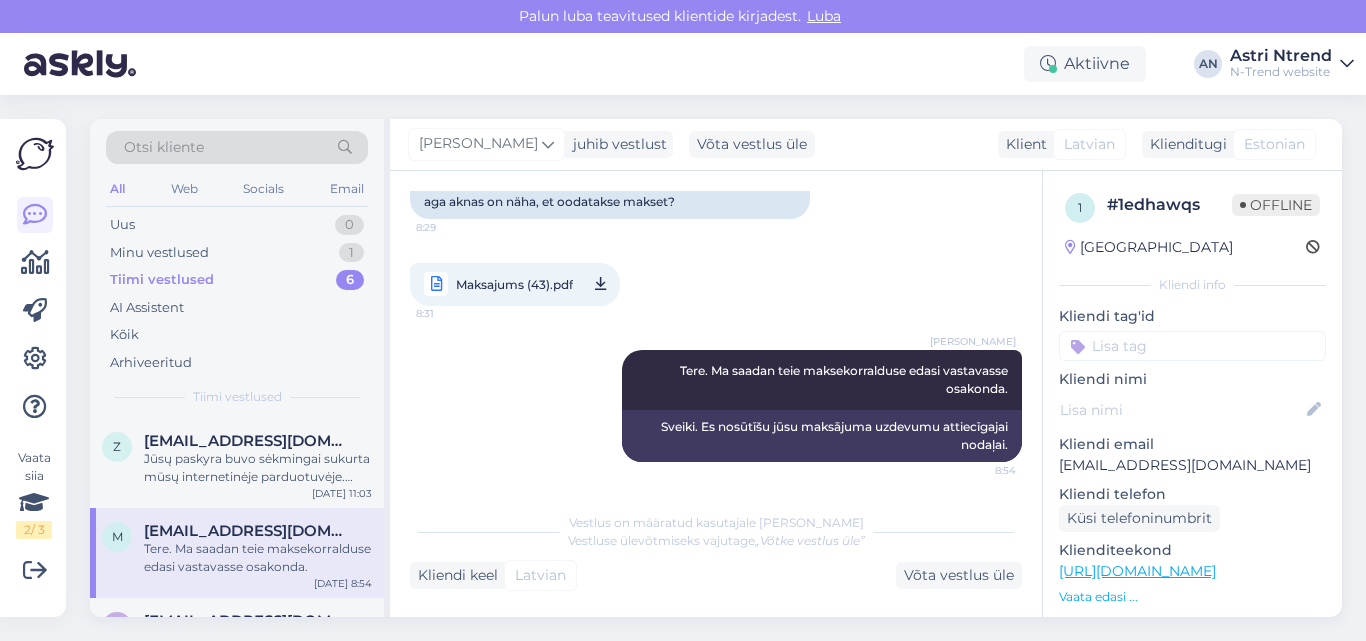 scroll, scrollTop: 90, scrollLeft: 0, axis: vertical 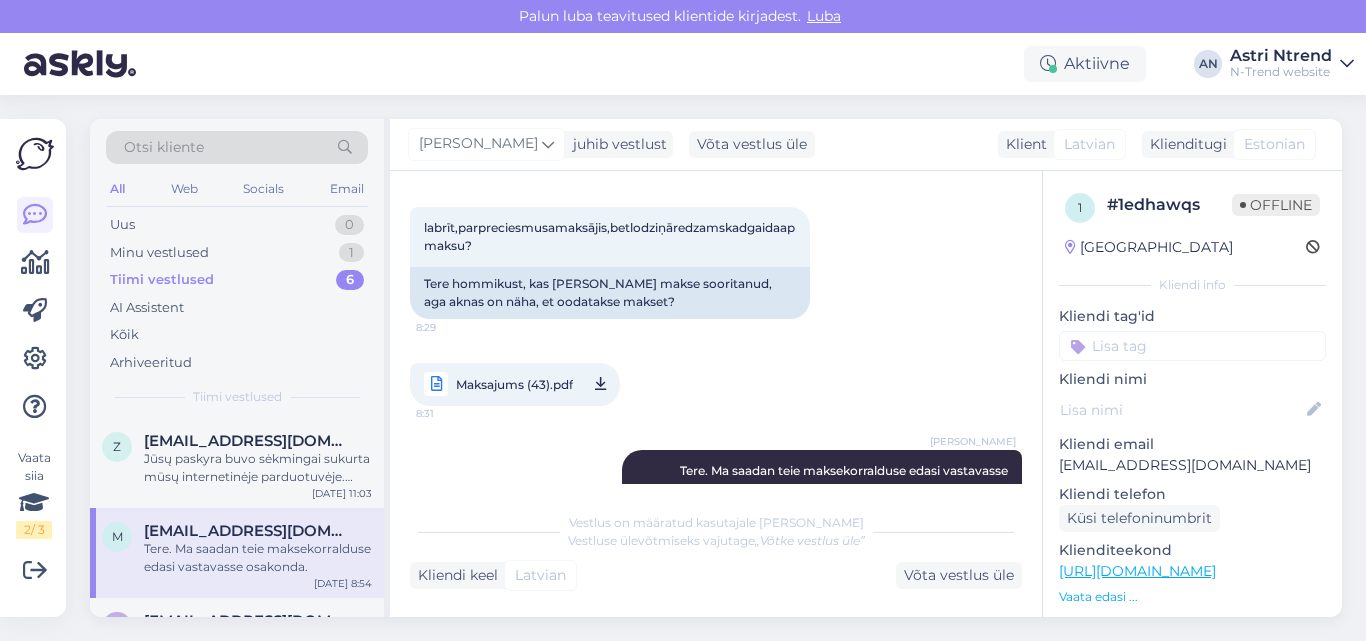 click on "Maksajums (43).pdf" at bounding box center (514, 384) 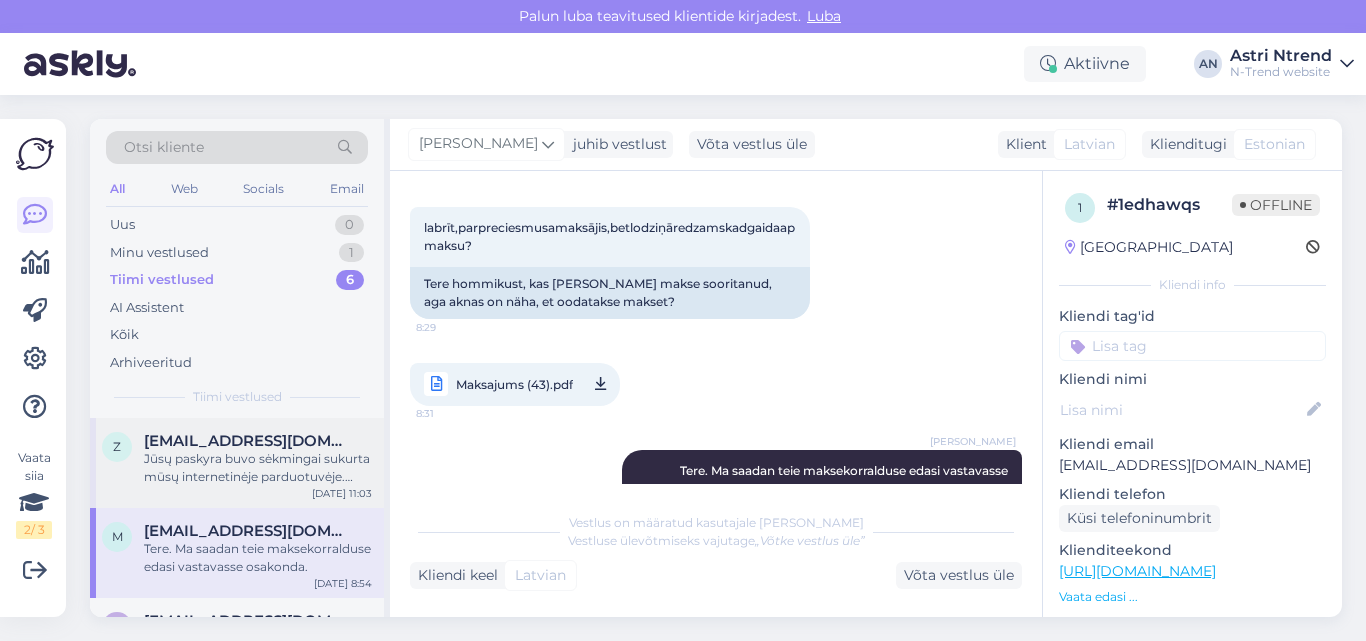 click on "Jūsų paskyra buvo sėkmingai sukurta mūsų internetinėje parduotuvėje.
Štai Jūsų prisijungimo duomenys:
El. paštas: zanetti2@yandex.ru
Laikinas slaptažodis: zanatrojan
Prisijungti galite čia: https://ntrend.eu/lt/login
Rekomenduojame prisijungus pasikeisti slaptažodį į Jums patogų." at bounding box center (258, 468) 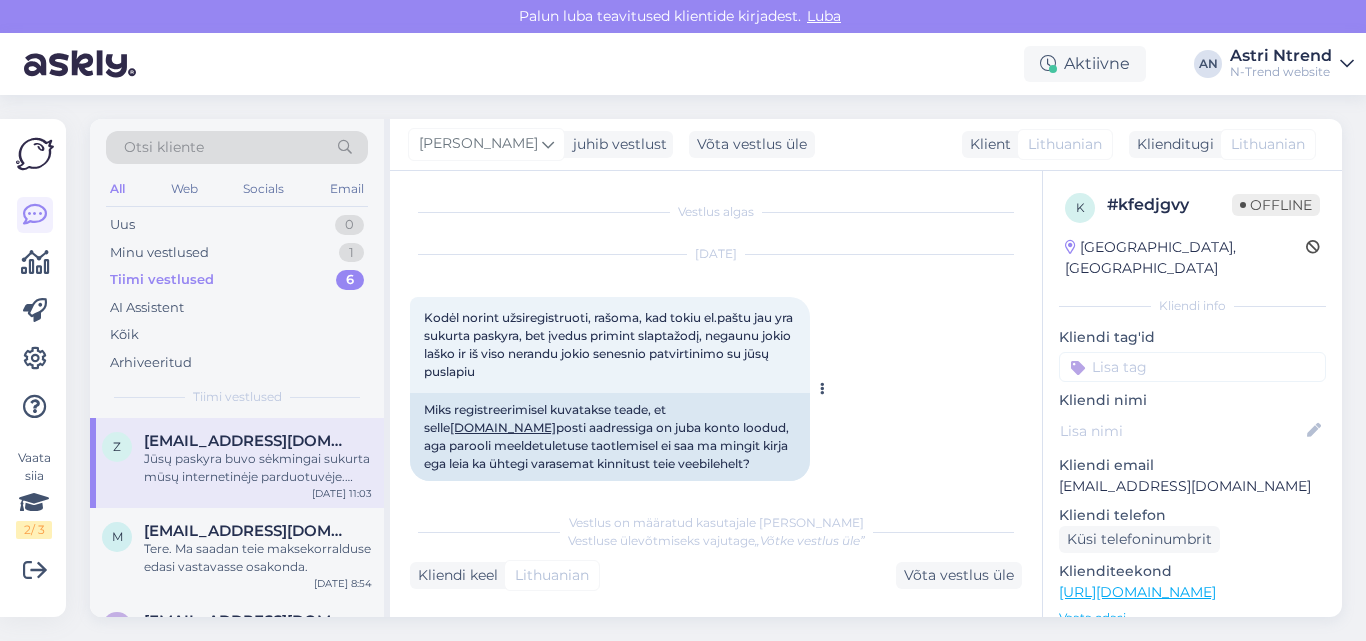 scroll, scrollTop: 100, scrollLeft: 0, axis: vertical 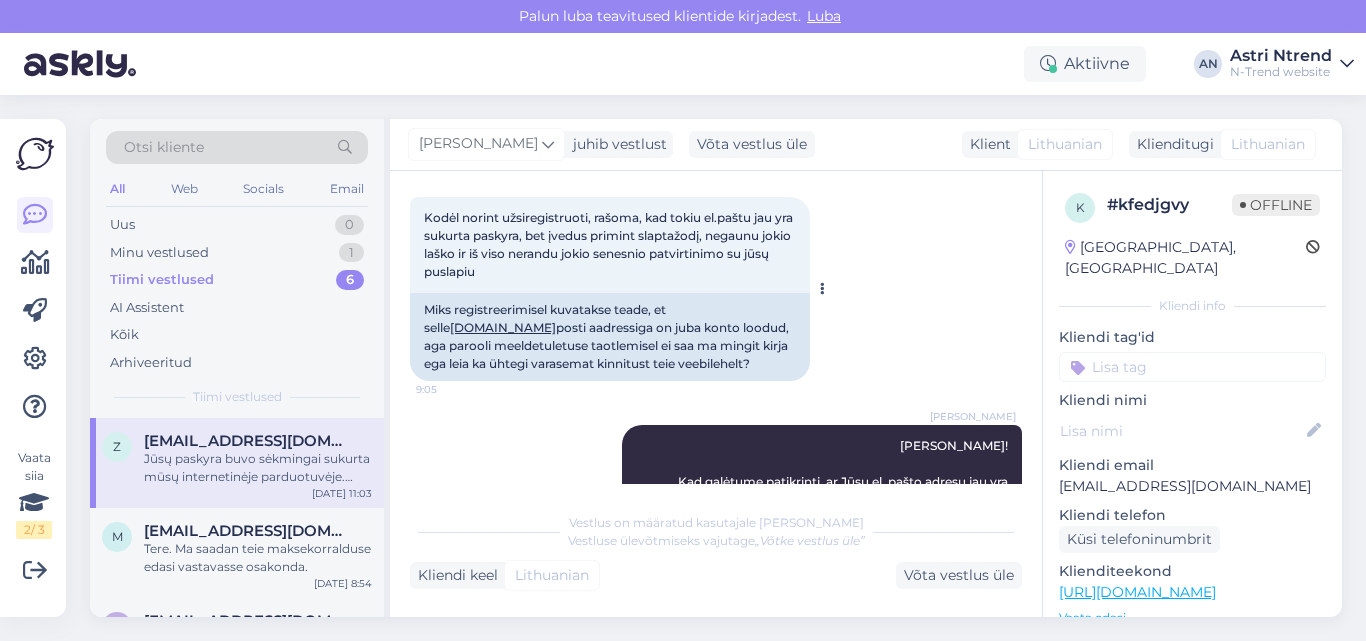 drag, startPoint x: 423, startPoint y: 310, endPoint x: 702, endPoint y: 369, distance: 285.17014 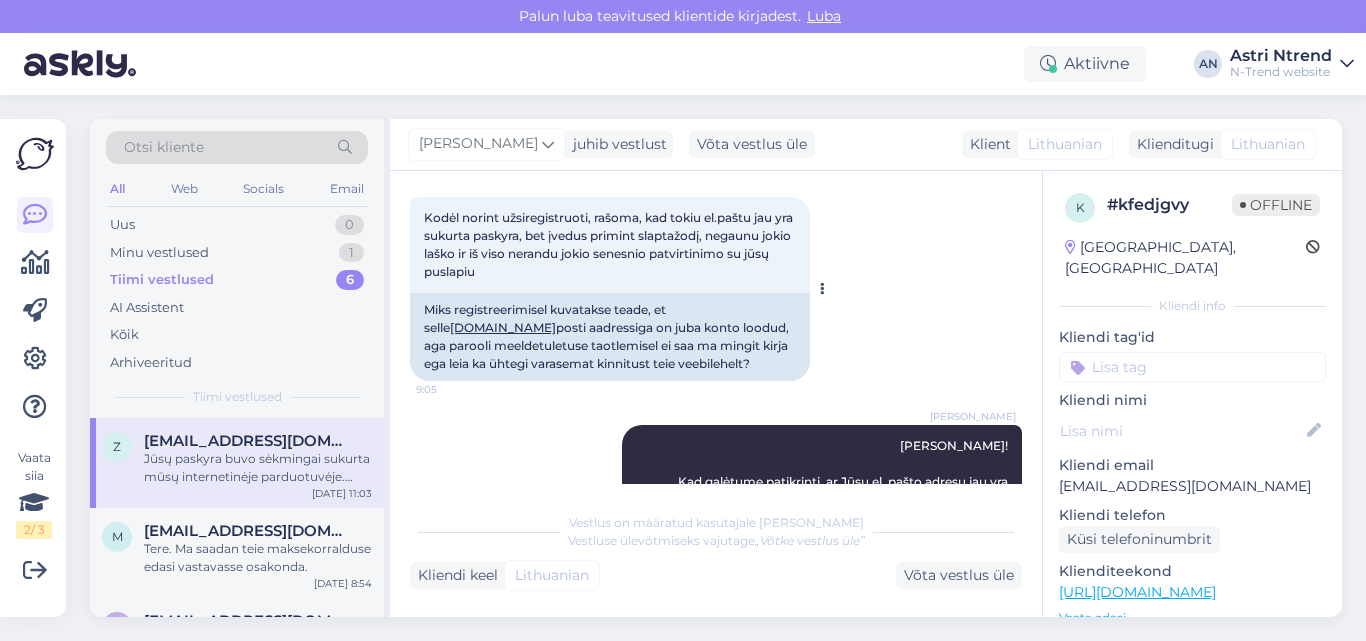 click on "Miks registreerimisel kuvatakse teade, et selle  el.pa  posti aadressiga on juba konto loodud, aga parooli meeldetuletuse taotlemisel ei saa ma mingit kirja ega leia ka ühtegi varasemat kinnitust teie veebilehelt?" at bounding box center (610, 337) 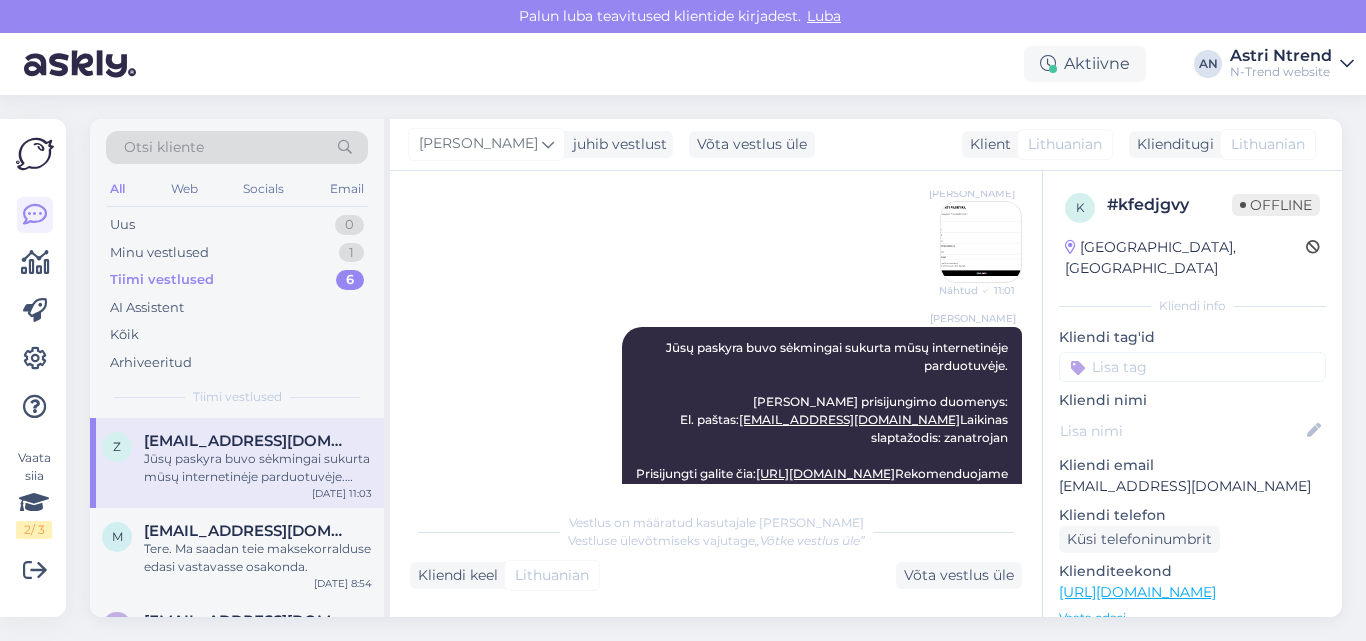 scroll, scrollTop: 1369, scrollLeft: 0, axis: vertical 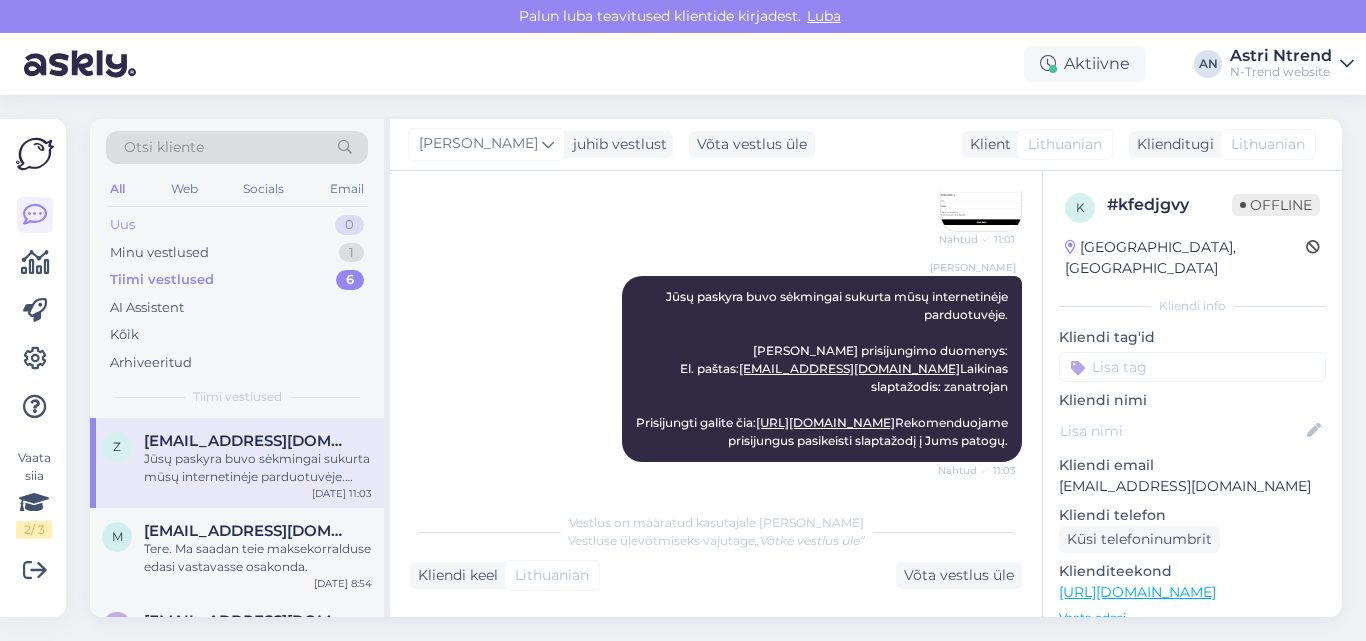 click on "Uus 0" at bounding box center [237, 225] 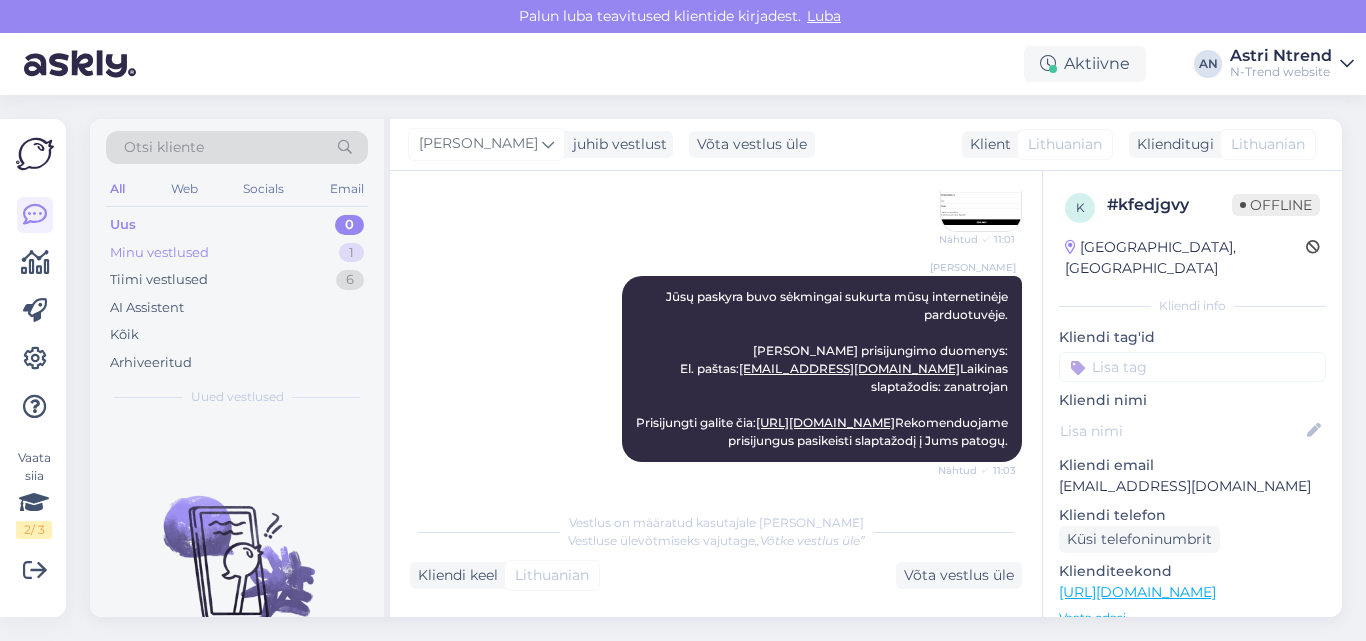 click on "Minu vestlused" at bounding box center (159, 253) 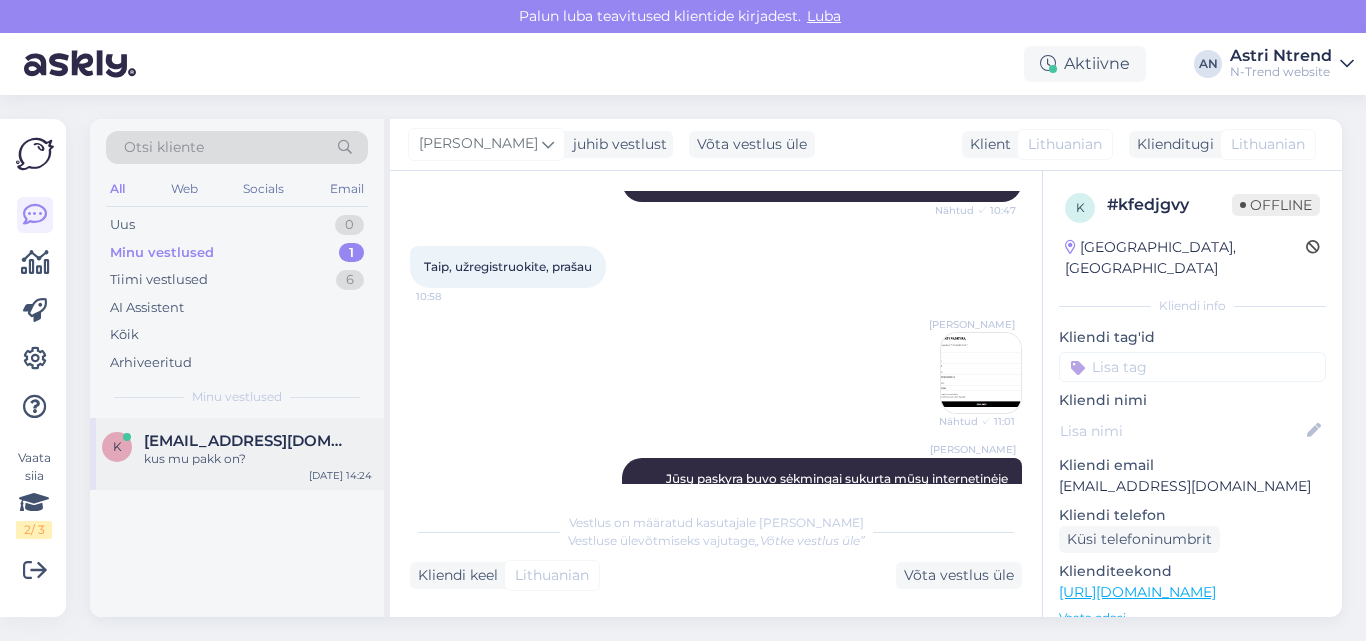 click on "kus mu pakk on?" at bounding box center (258, 459) 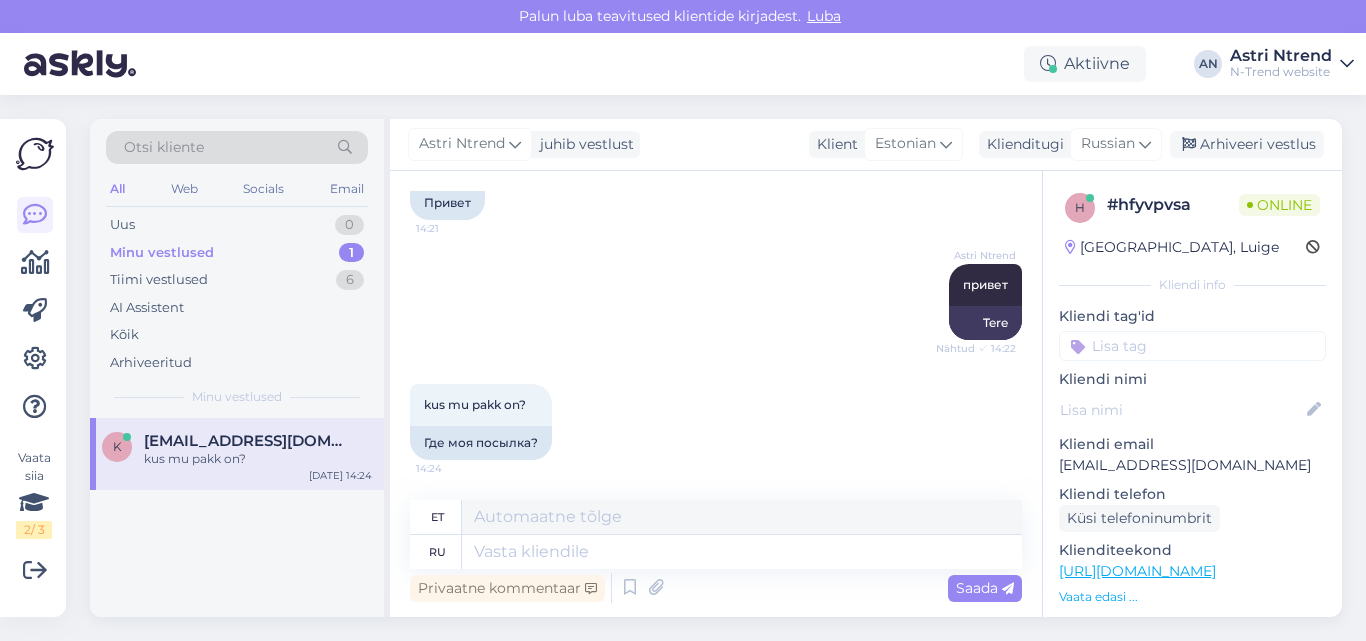 scroll, scrollTop: 0, scrollLeft: 0, axis: both 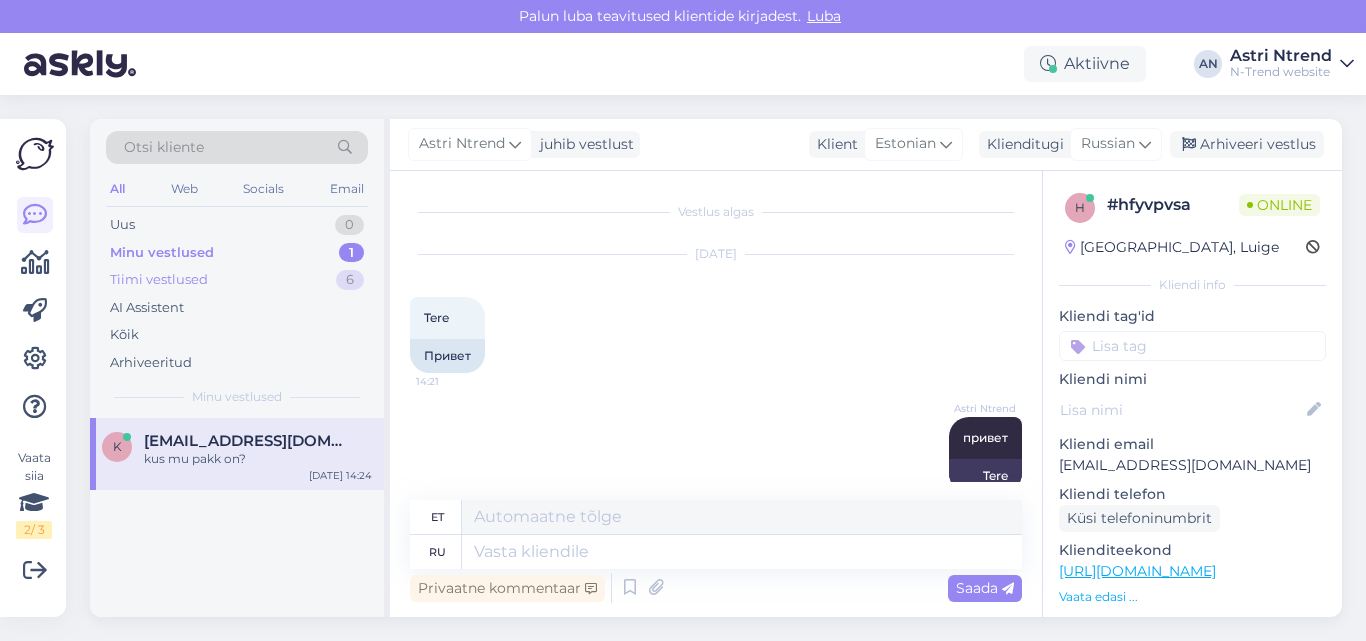click on "Tiimi vestlused" at bounding box center [159, 280] 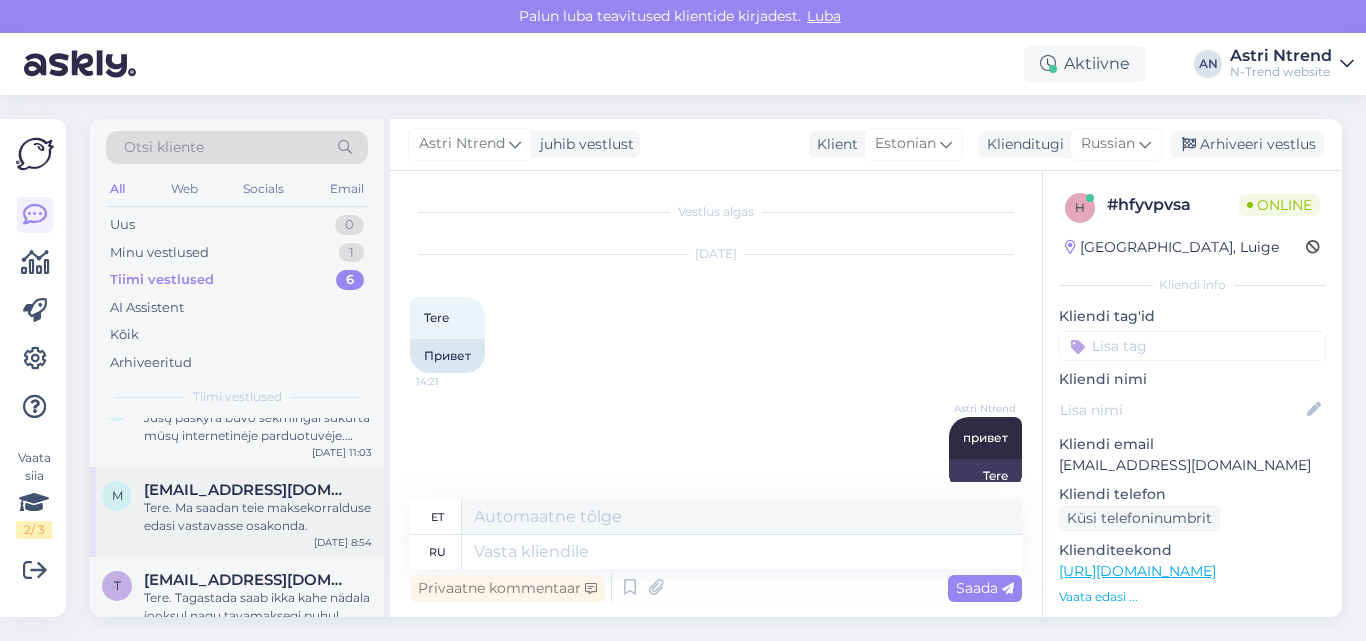 scroll, scrollTop: 0, scrollLeft: 0, axis: both 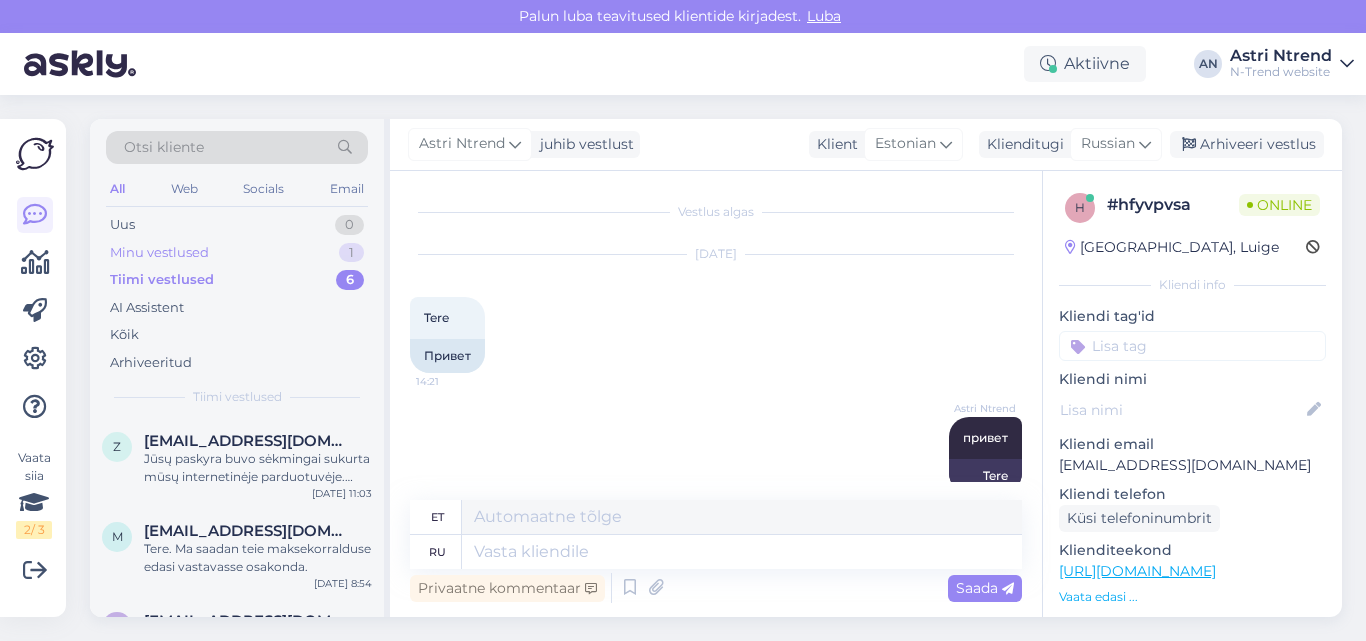 click on "Minu vestlused" at bounding box center (159, 253) 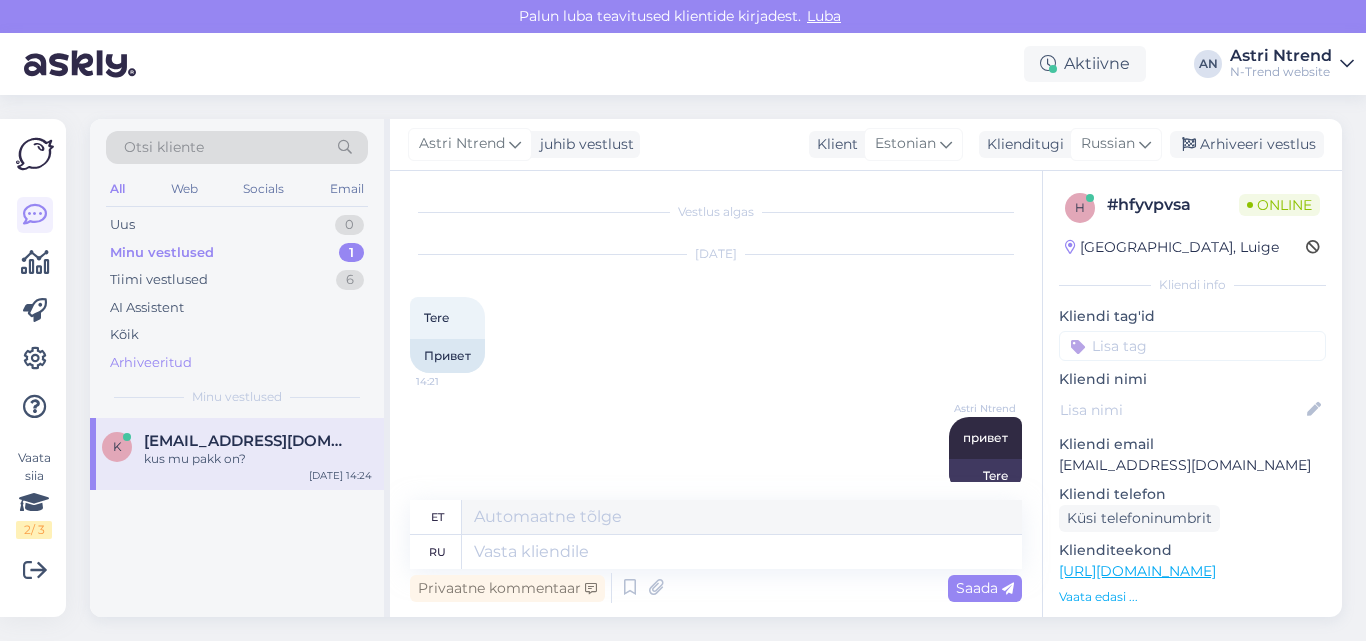 click on "Arhiveeritud" at bounding box center (151, 363) 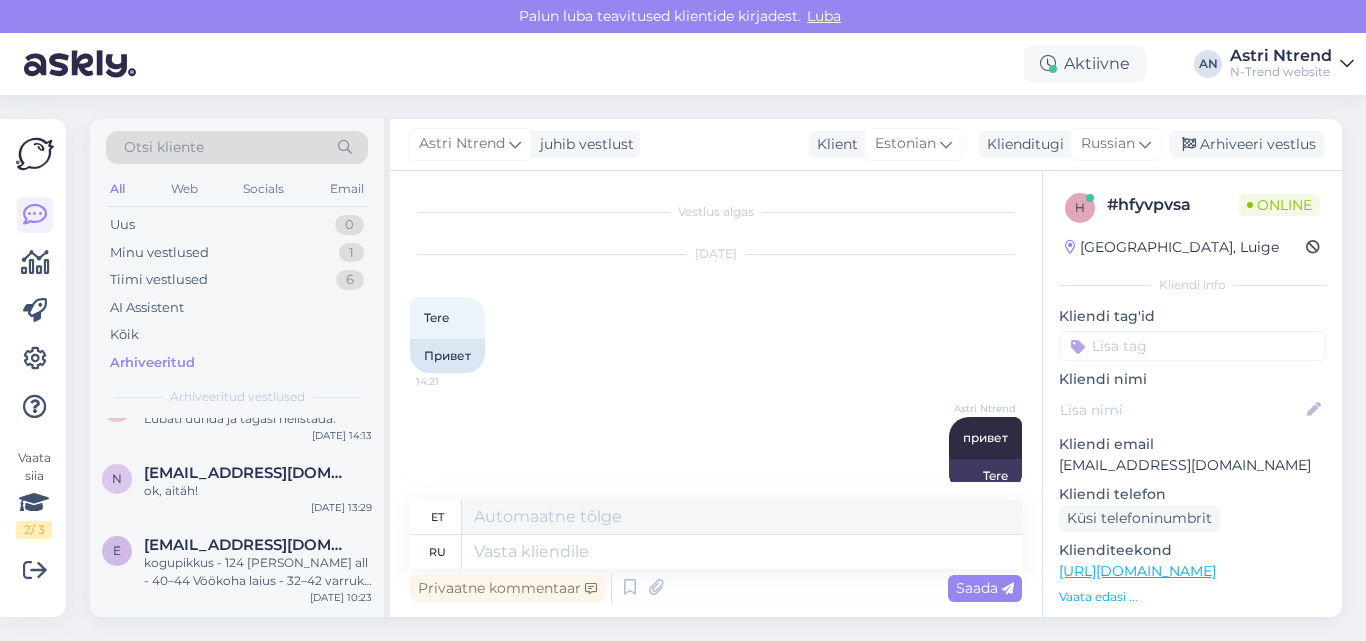 scroll, scrollTop: 1500, scrollLeft: 0, axis: vertical 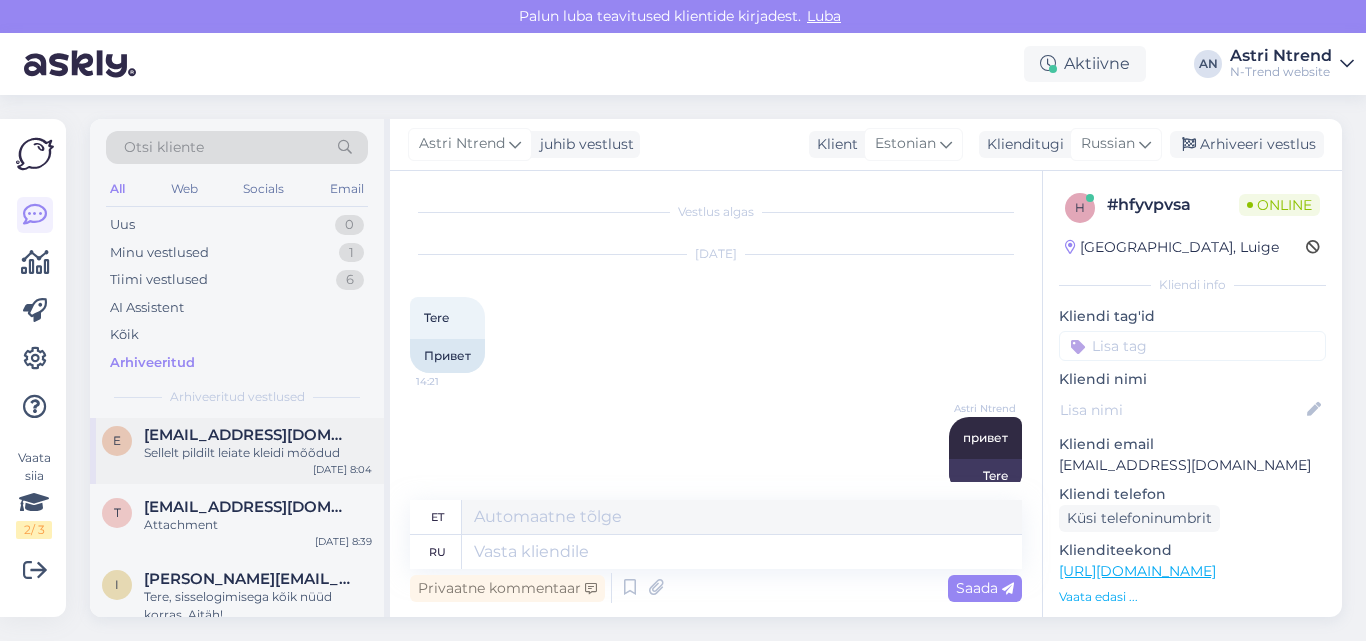 click on "Sellelt pildilt leiate kleidi mõõdud" at bounding box center [258, 453] 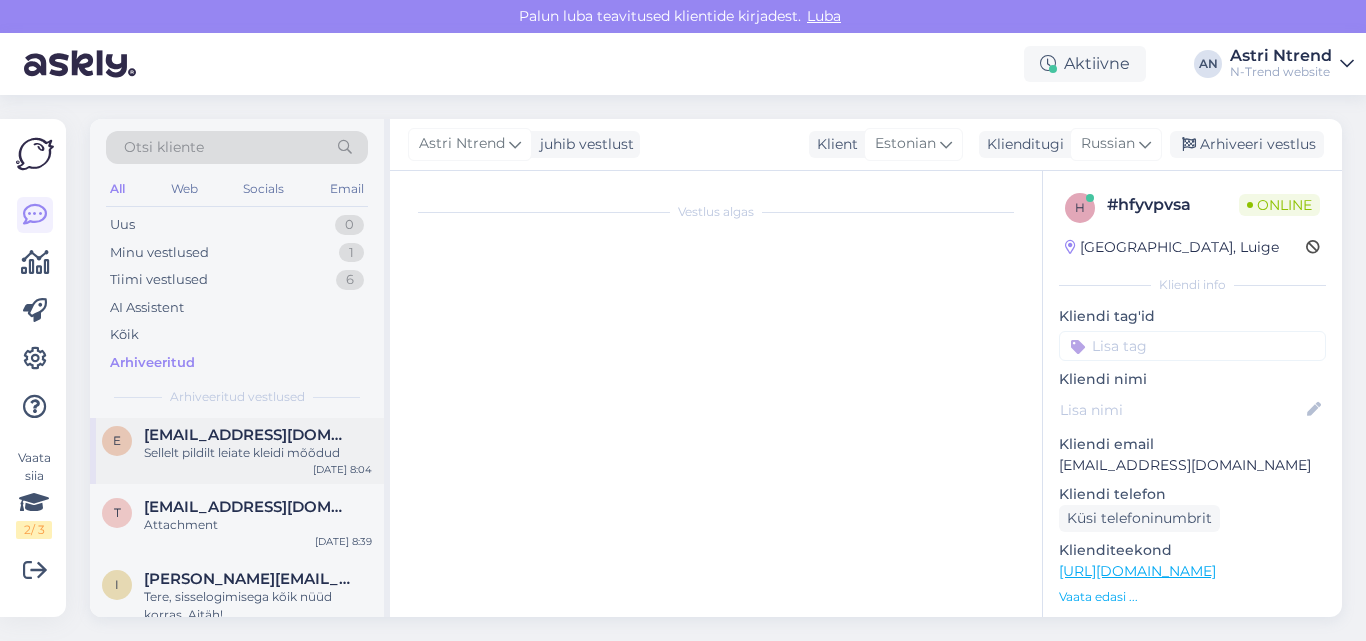 scroll, scrollTop: 973, scrollLeft: 0, axis: vertical 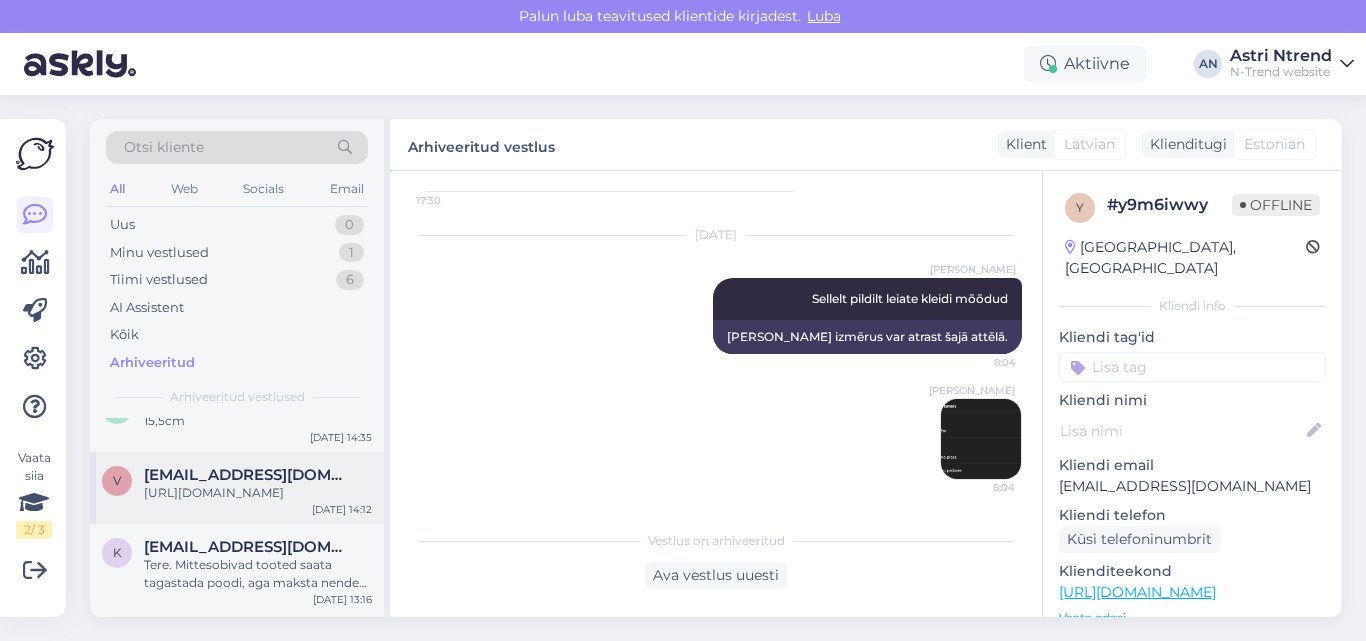 click on "vasjok88@list.ru" at bounding box center (248, 475) 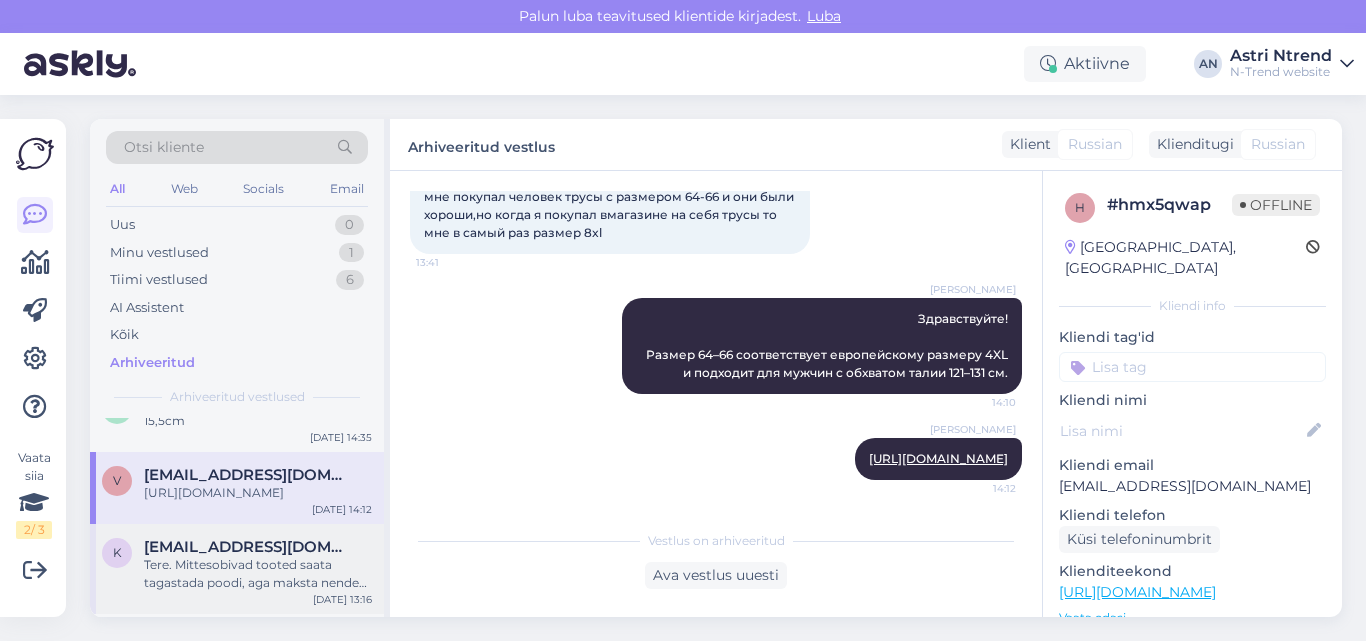 scroll, scrollTop: 2200, scrollLeft: 0, axis: vertical 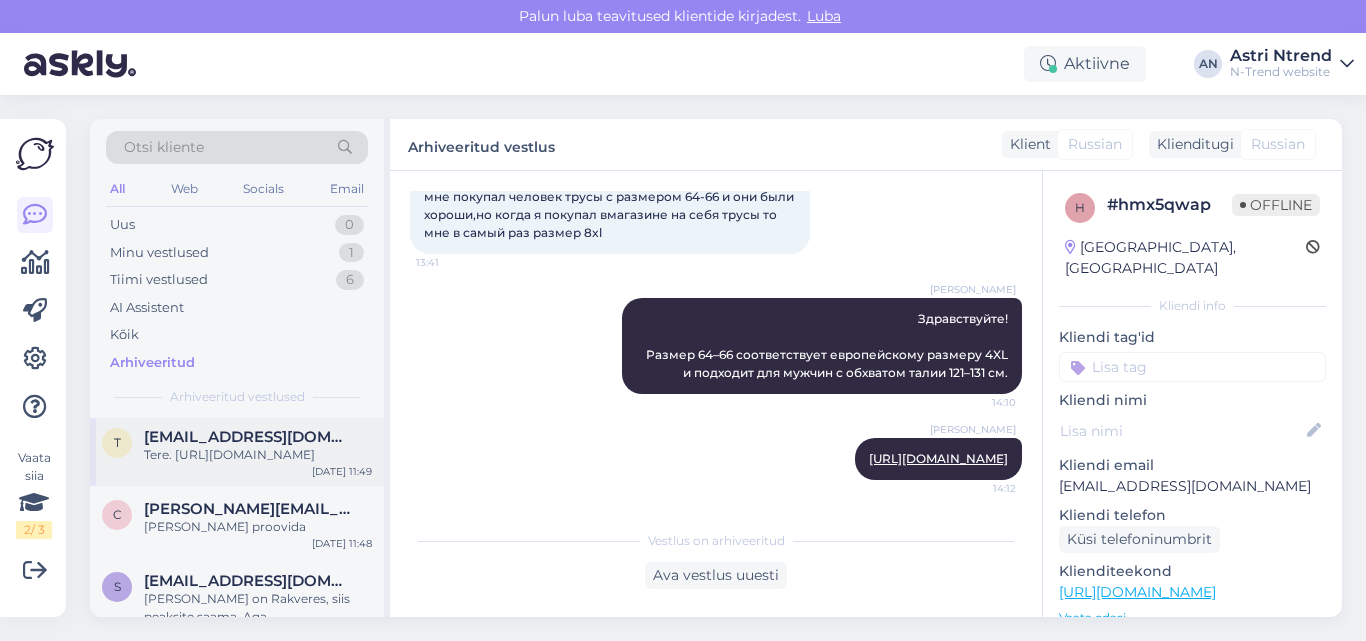 click on "Tere. https://ntrend.eu/content/21-telli-koju-ja-proovi-tasuta" at bounding box center (258, 455) 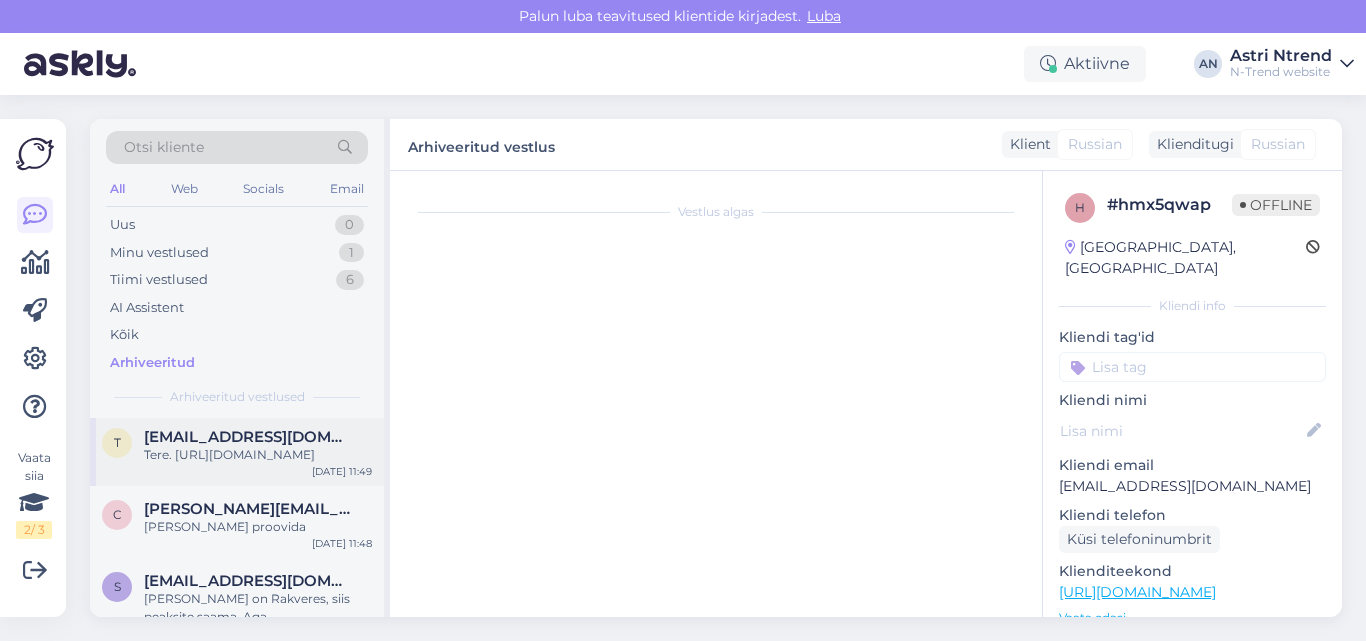 scroll, scrollTop: 0, scrollLeft: 0, axis: both 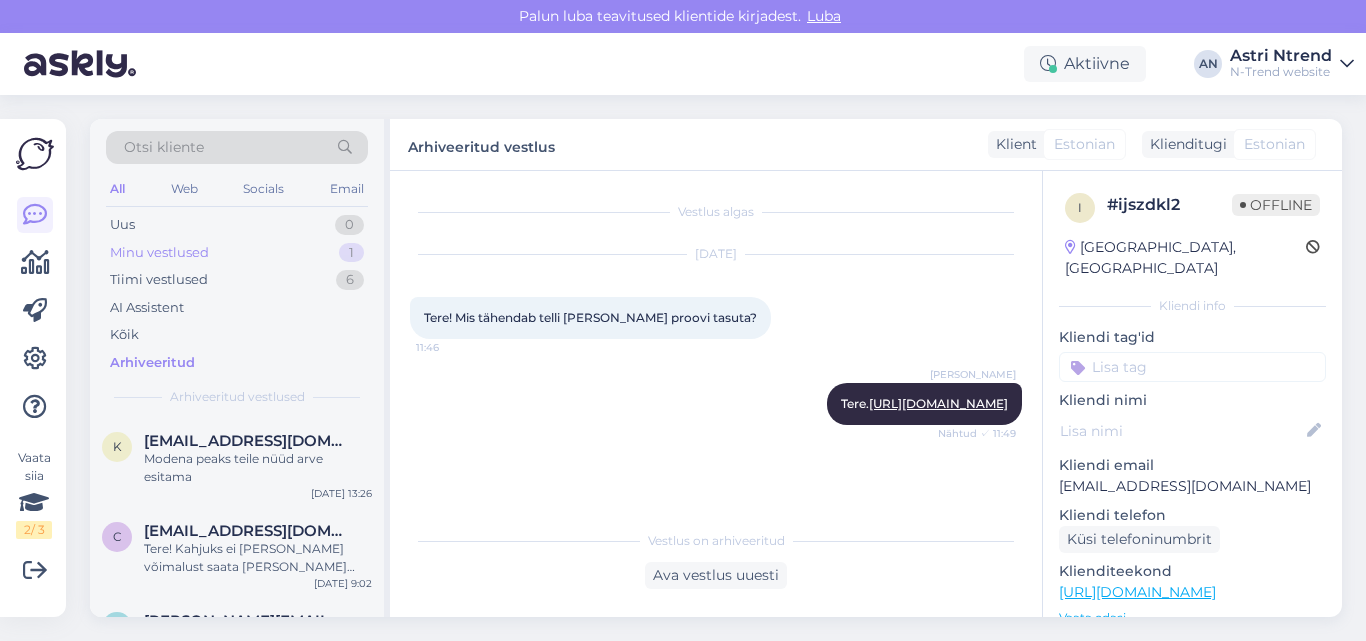 click on "Minu vestlused" at bounding box center [159, 253] 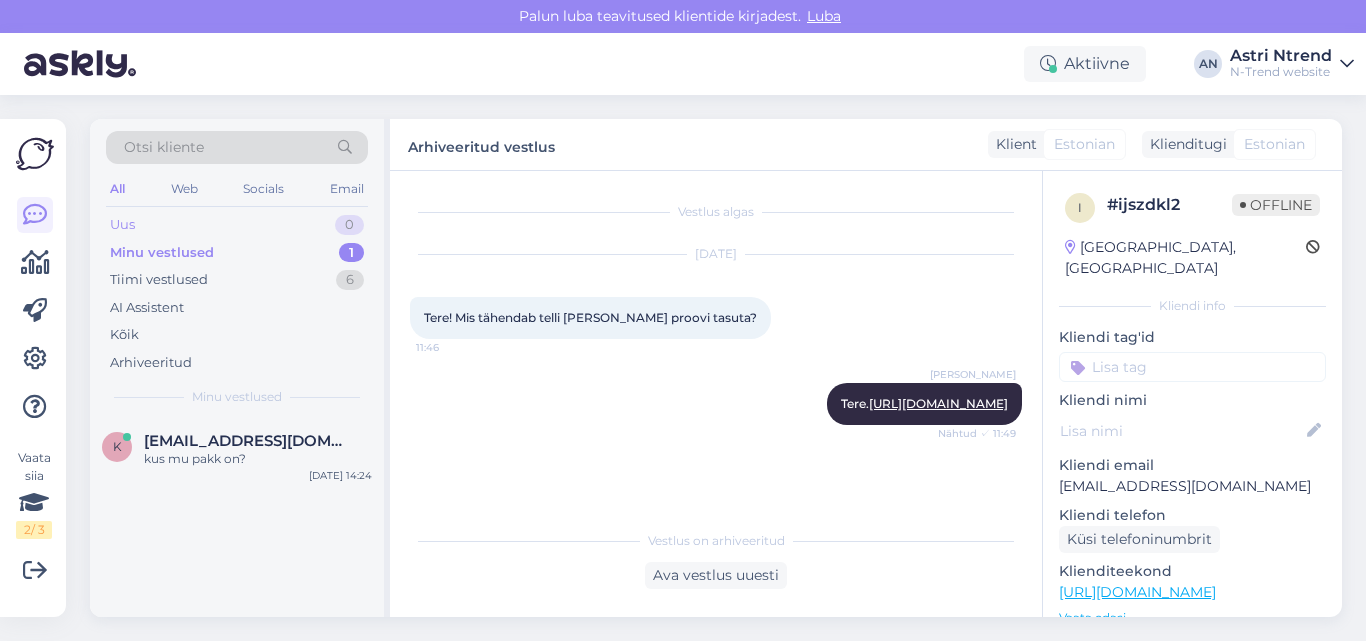 click on "Uus" at bounding box center (122, 225) 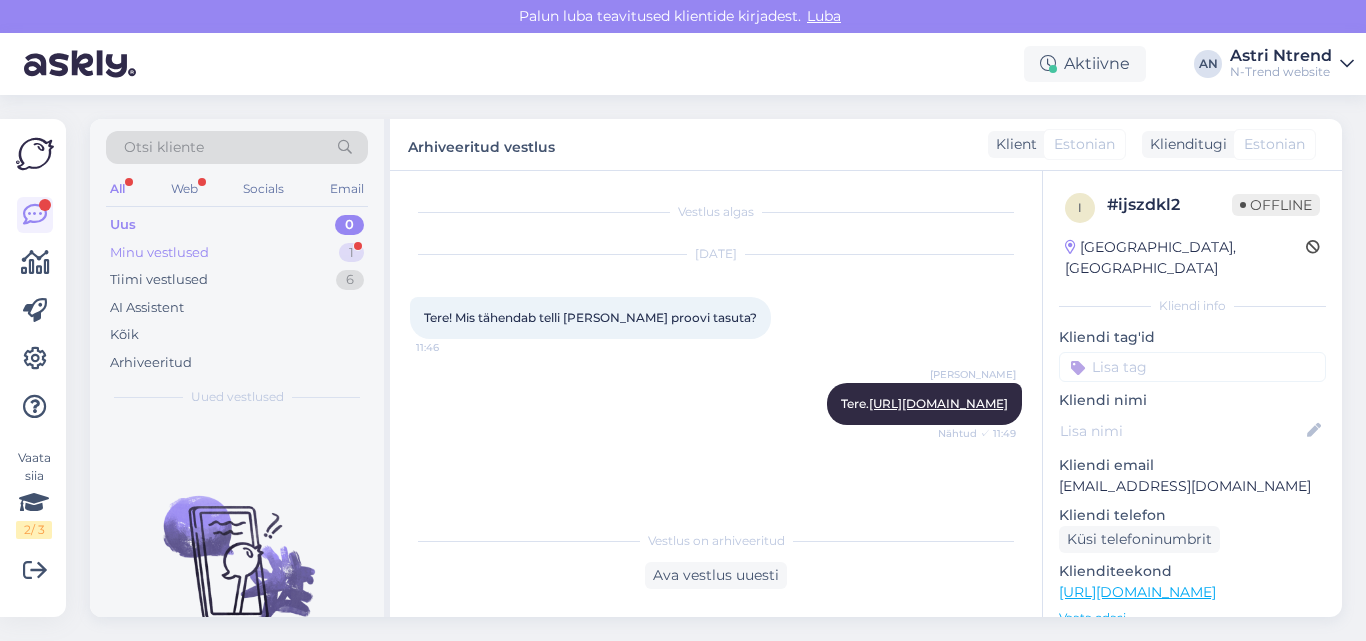 click on "Minu vestlused" at bounding box center (159, 253) 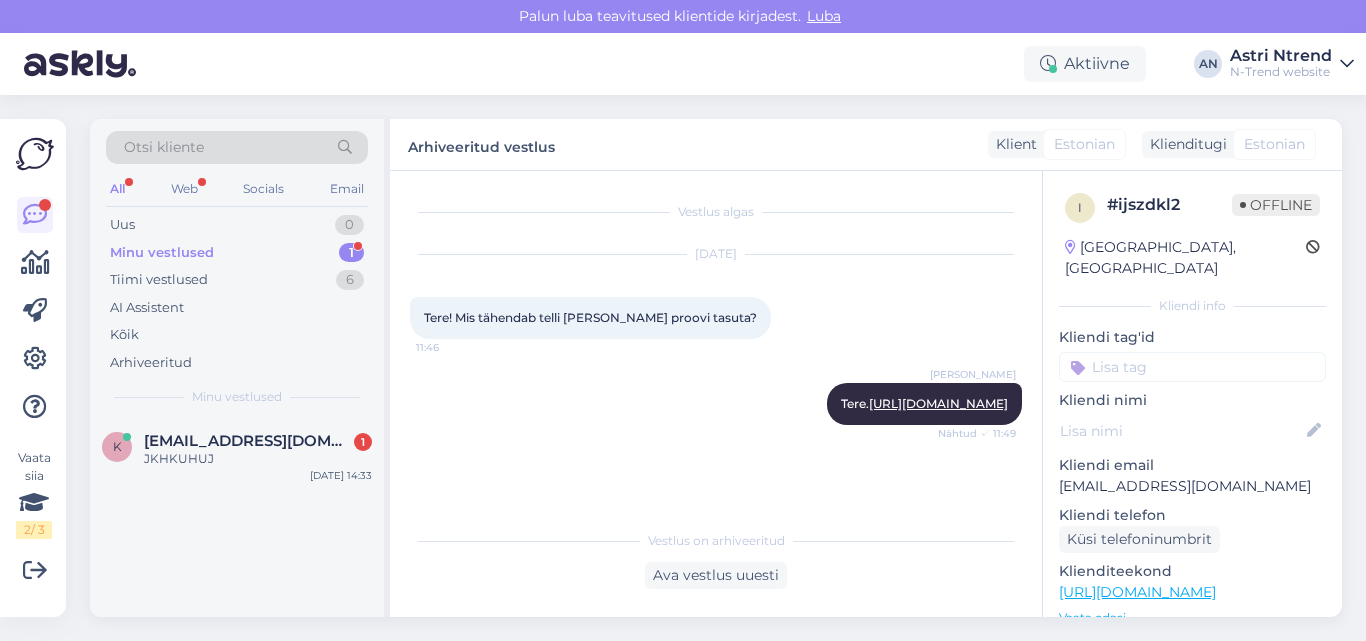 click on "Minu vestlused" at bounding box center (162, 253) 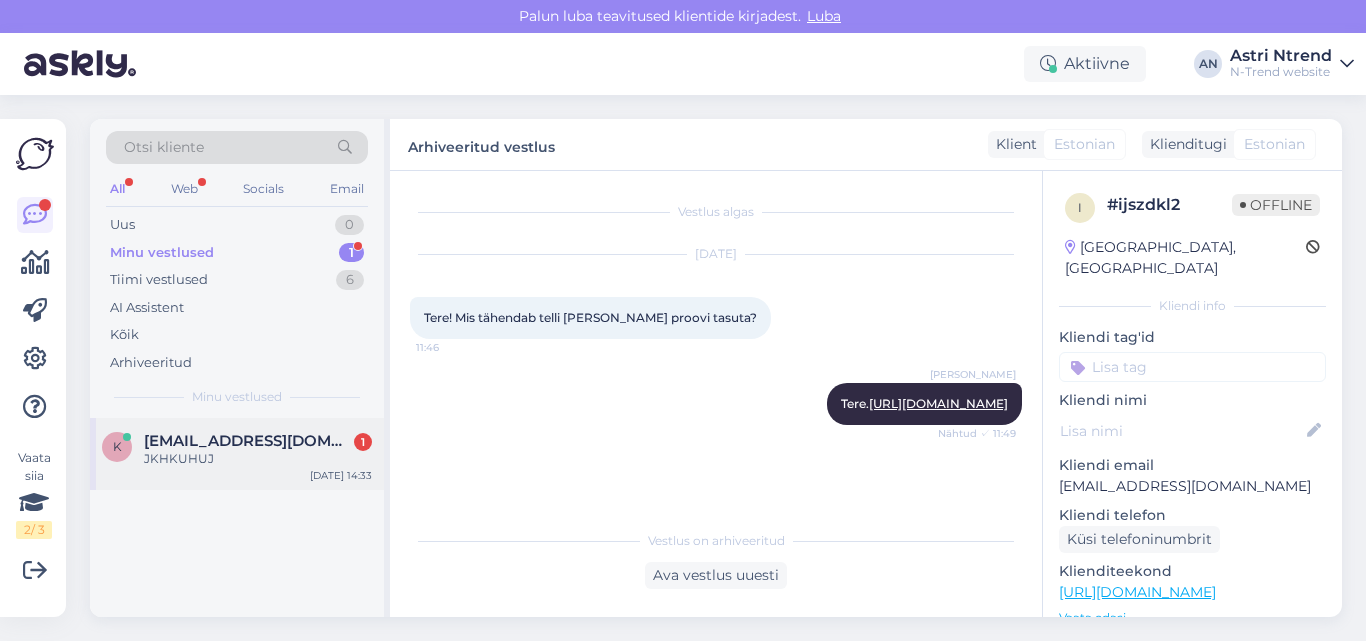 click on "kurgeveli@nkaubandus.ee" at bounding box center (248, 441) 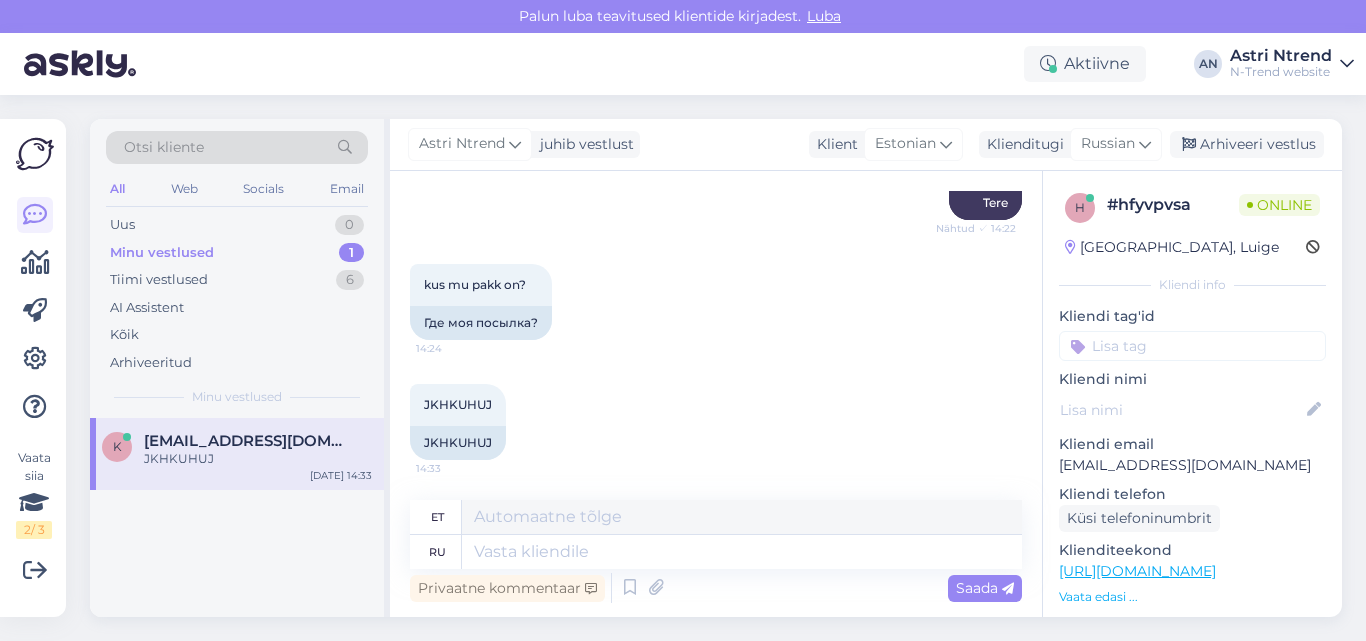 scroll, scrollTop: 0, scrollLeft: 0, axis: both 